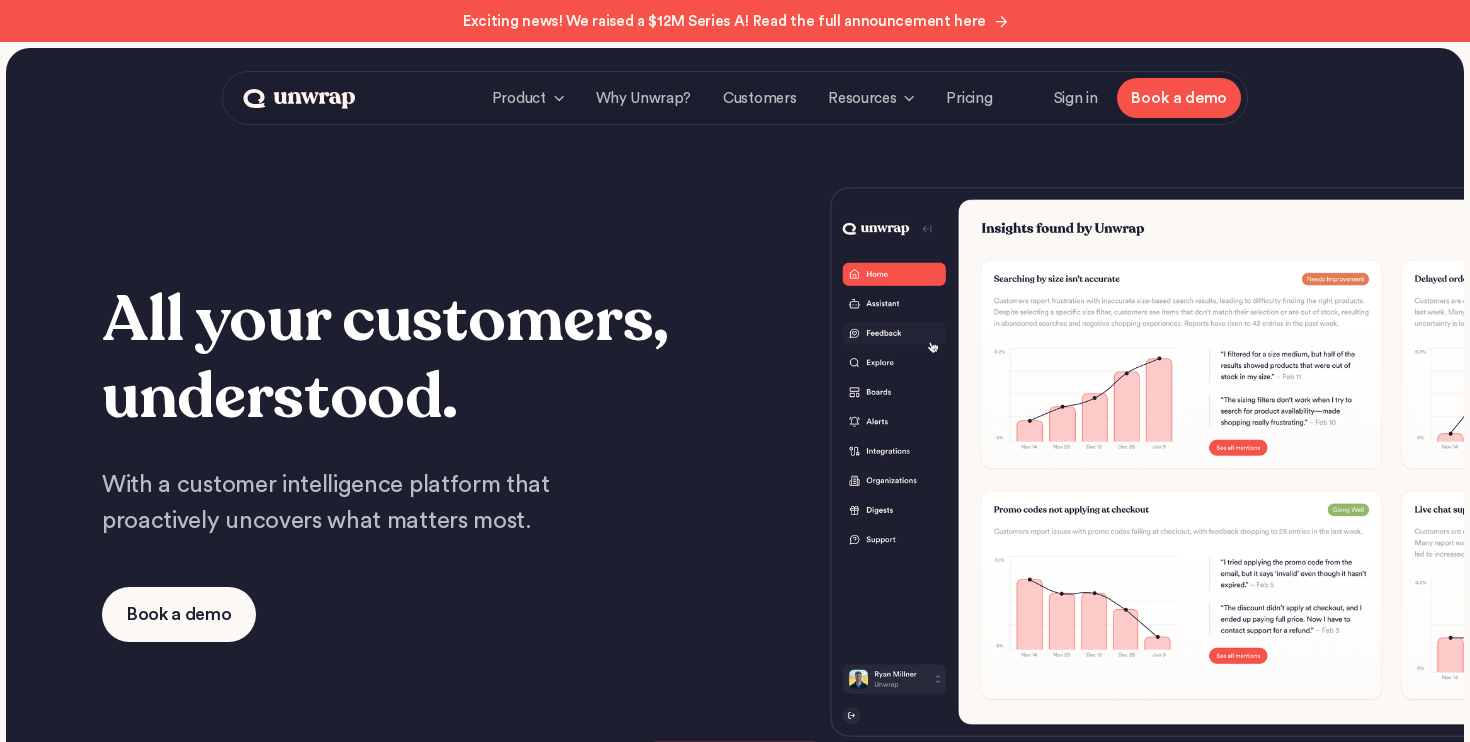 scroll, scrollTop: 0, scrollLeft: 0, axis: both 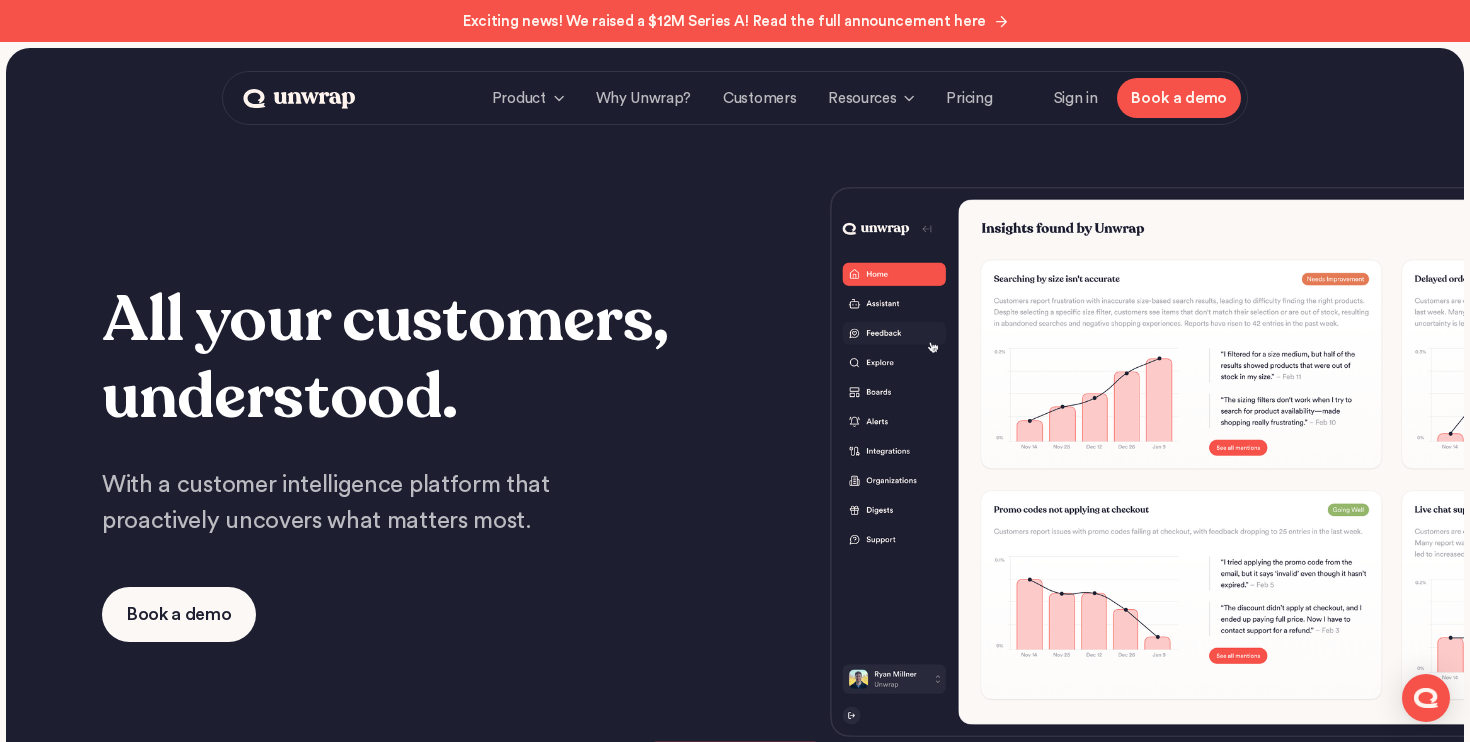 click 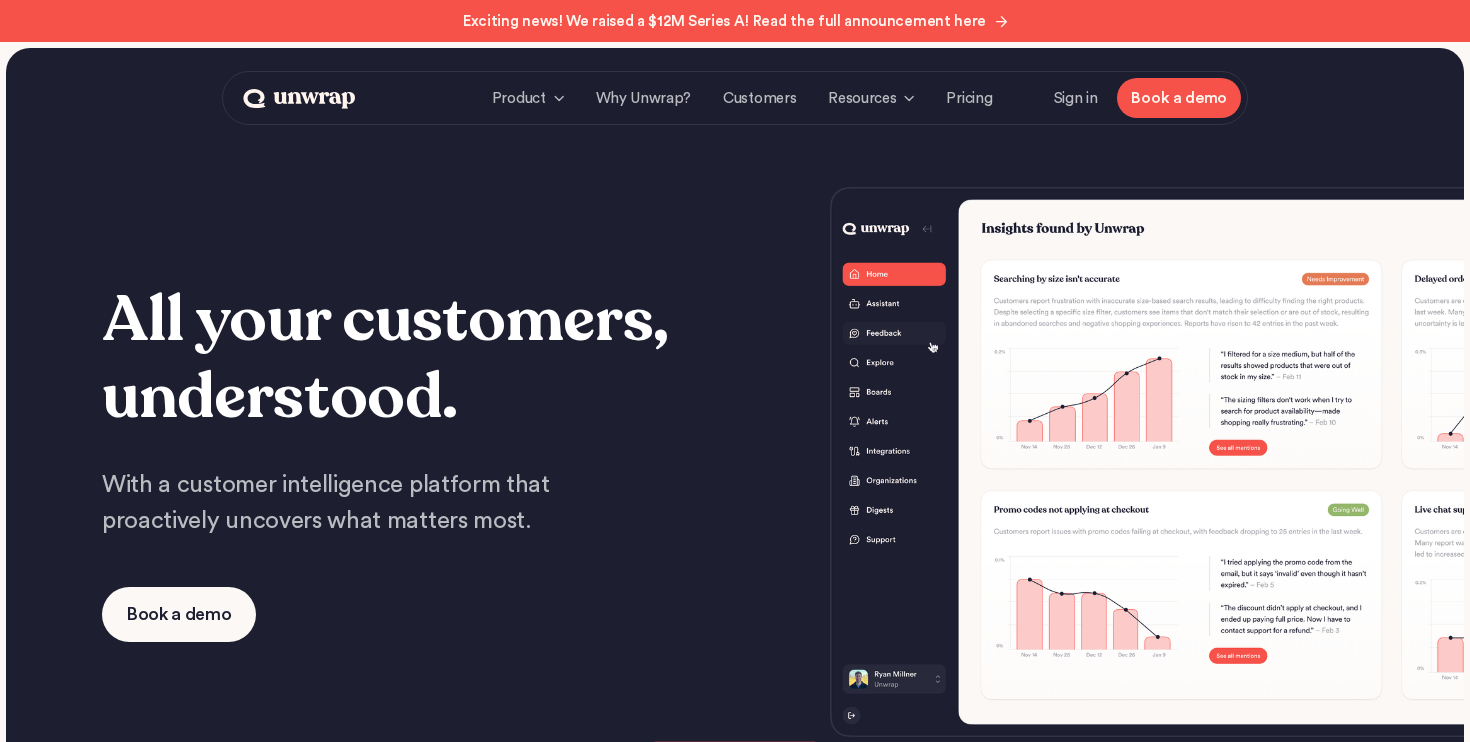 scroll, scrollTop: 0, scrollLeft: 0, axis: both 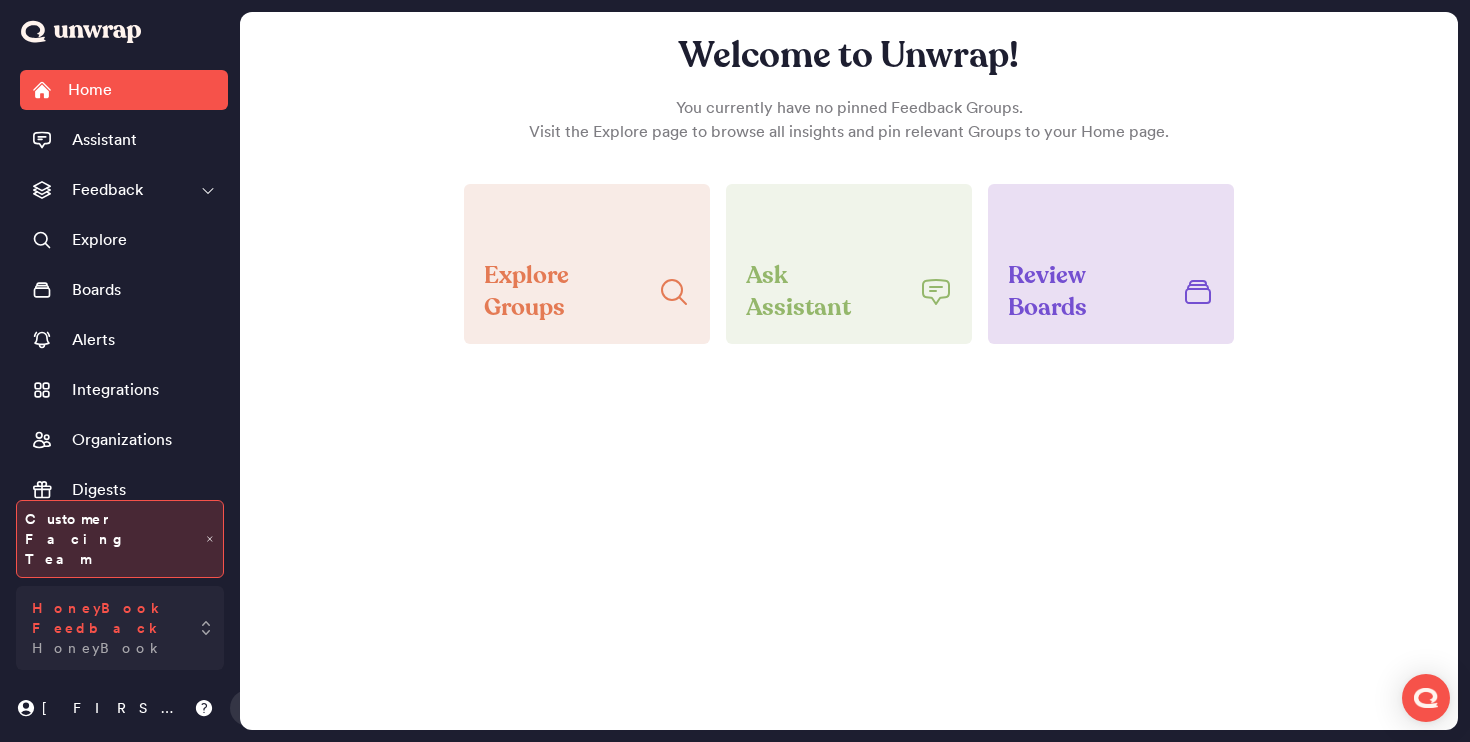 click on "HoneyBook Feedback" at bounding box center (106, 618) 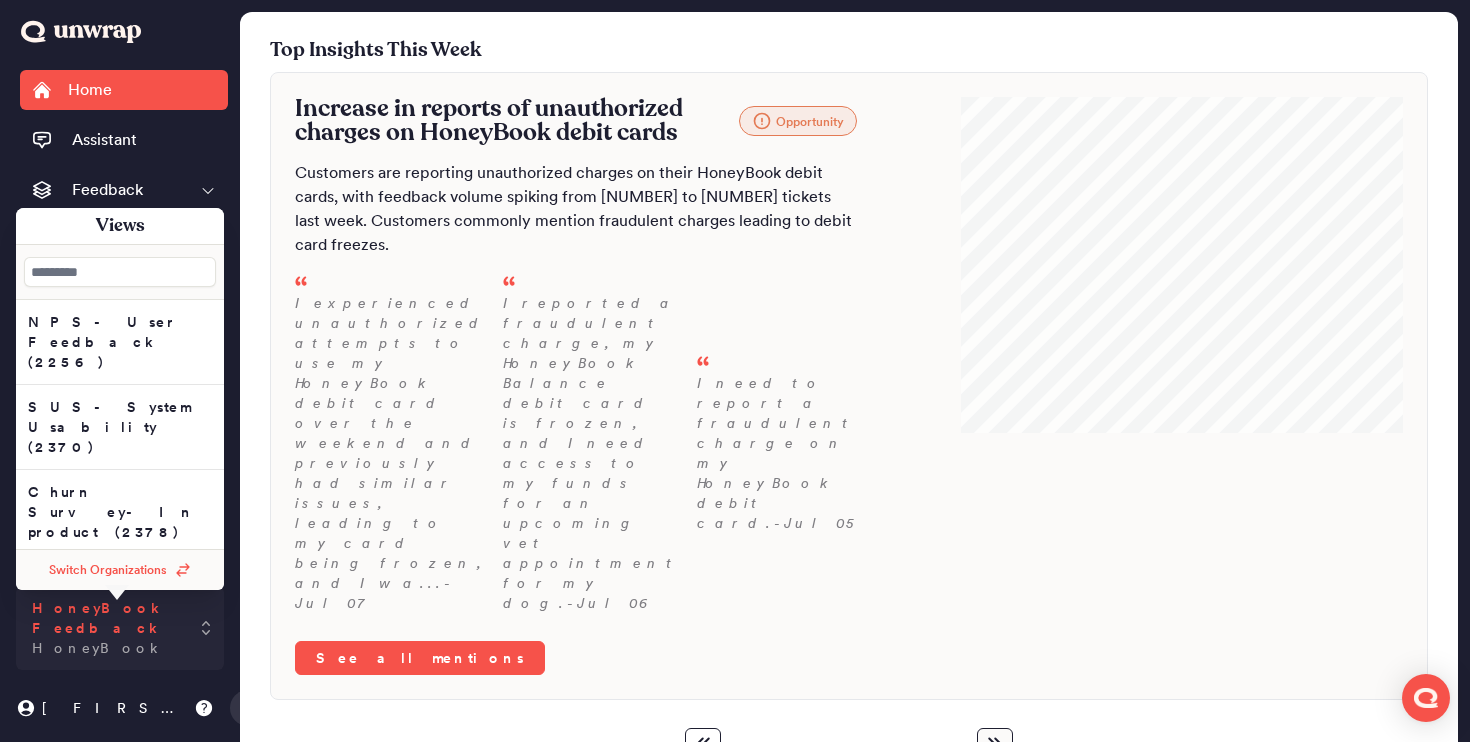 click on "HoneyBook Feedback HoneyBook" at bounding box center [106, 628] 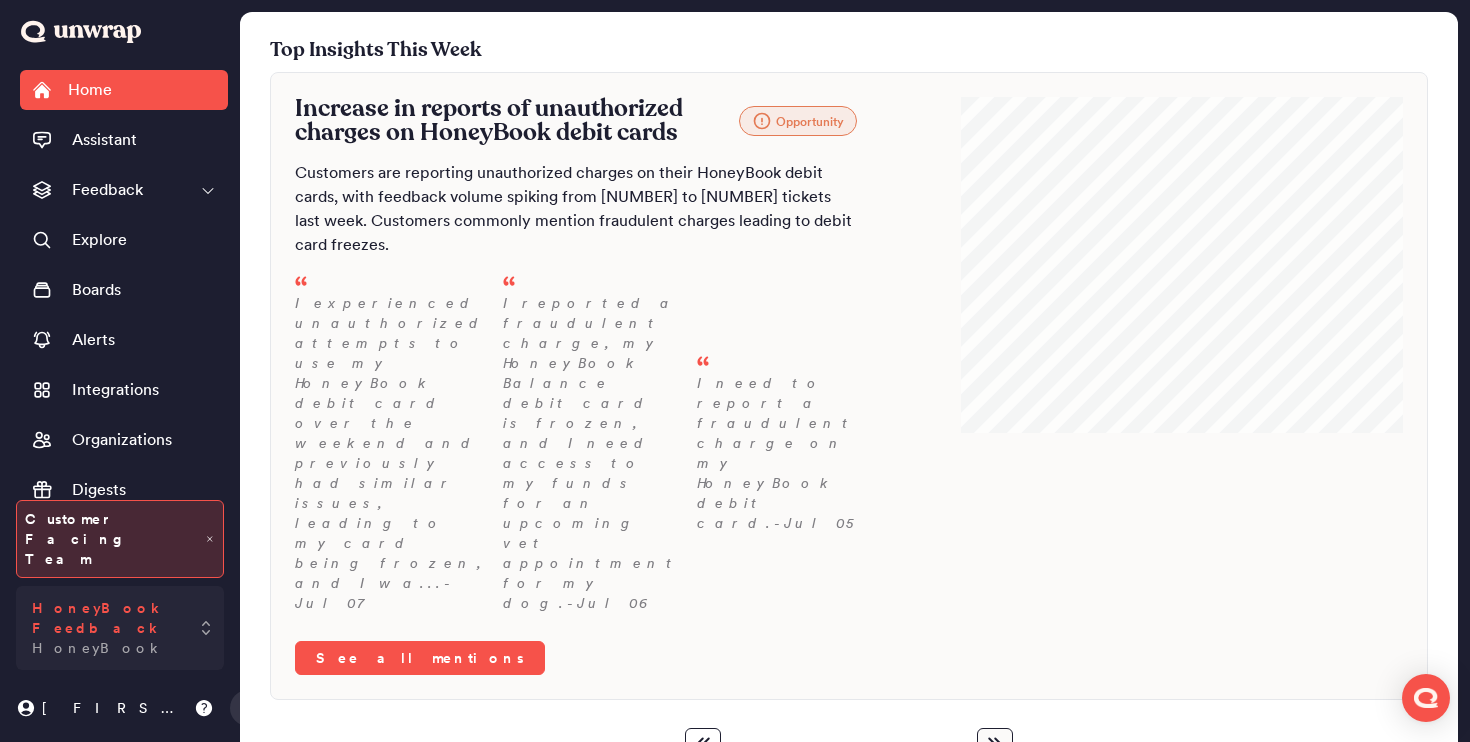 click on "HoneyBook Feedback HoneyBook" at bounding box center [106, 628] 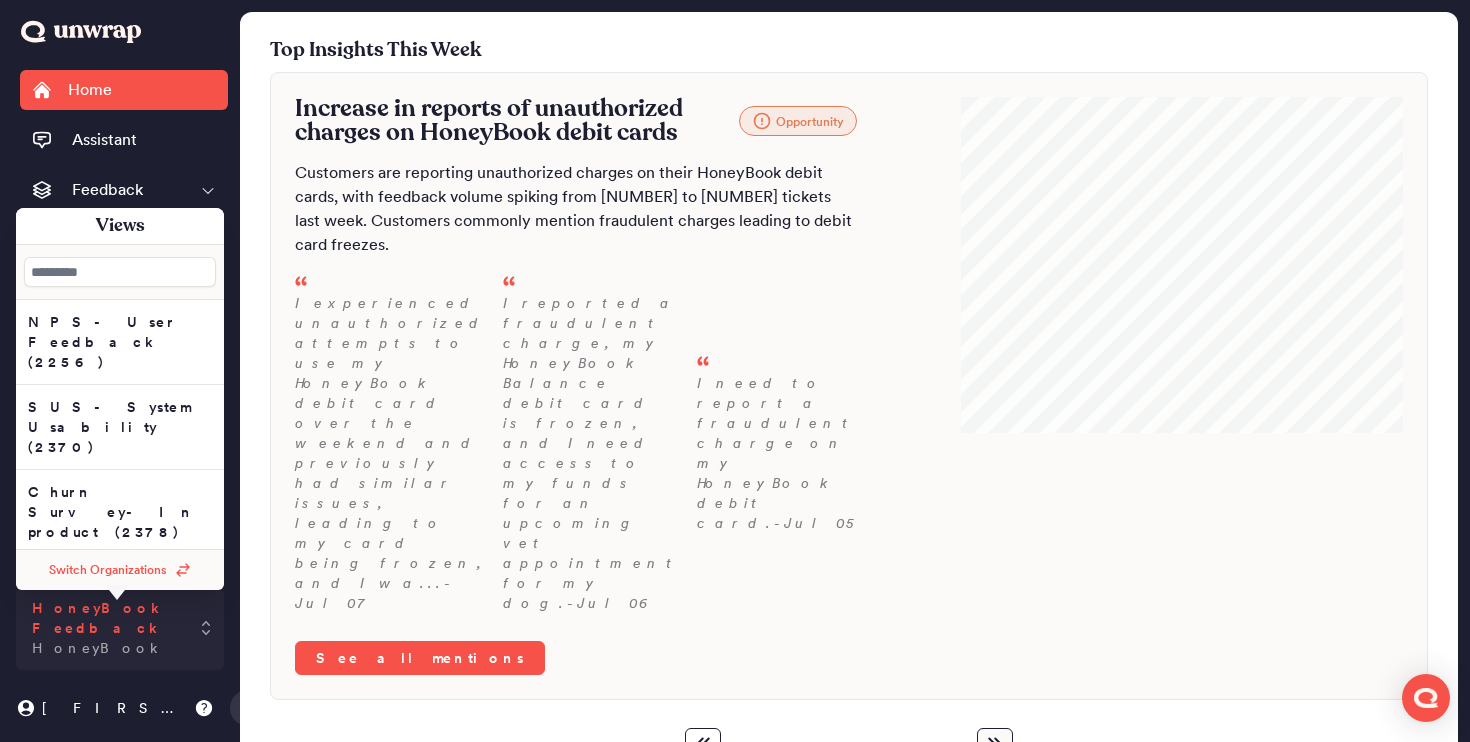 click on "HoneyBook Feedback HoneyBook" at bounding box center (106, 628) 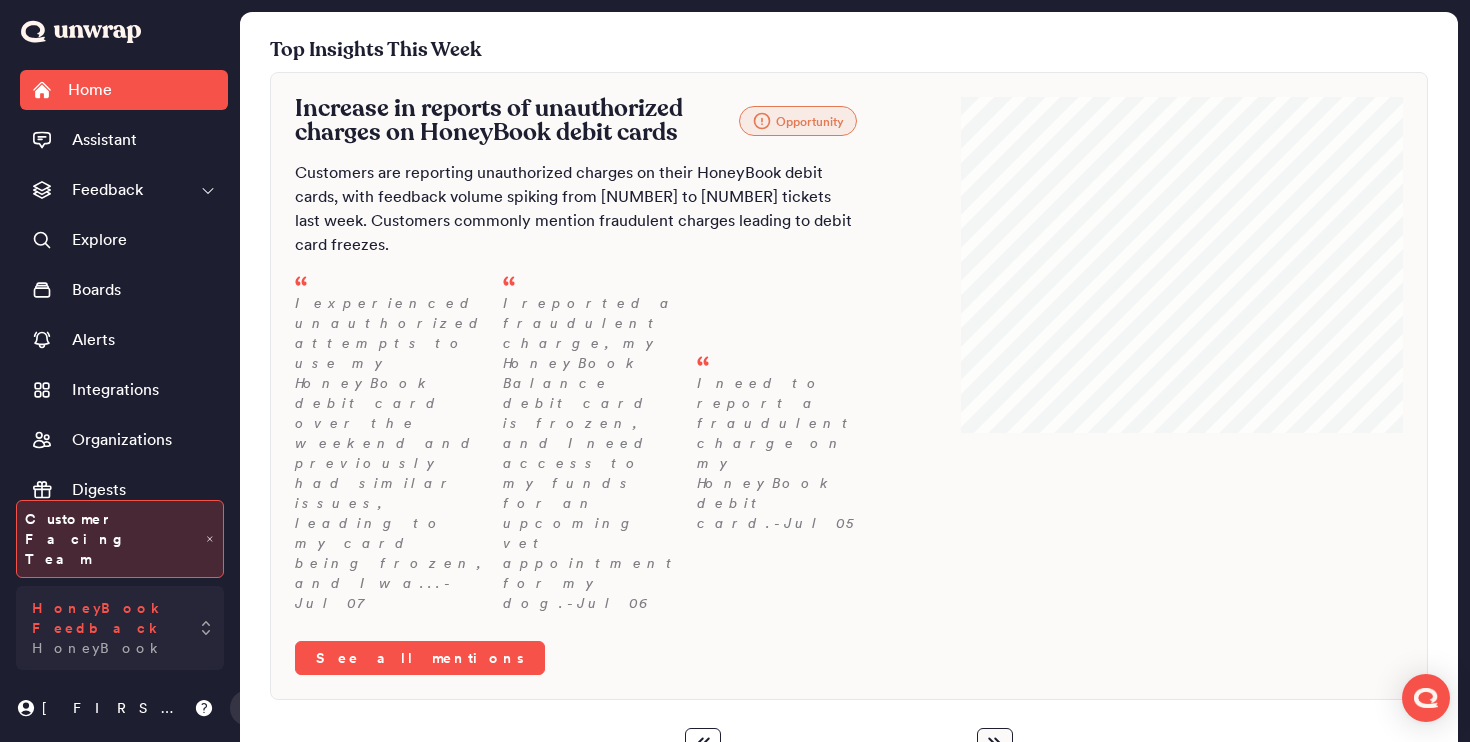 click on "HoneyBook Feedback" at bounding box center [106, 618] 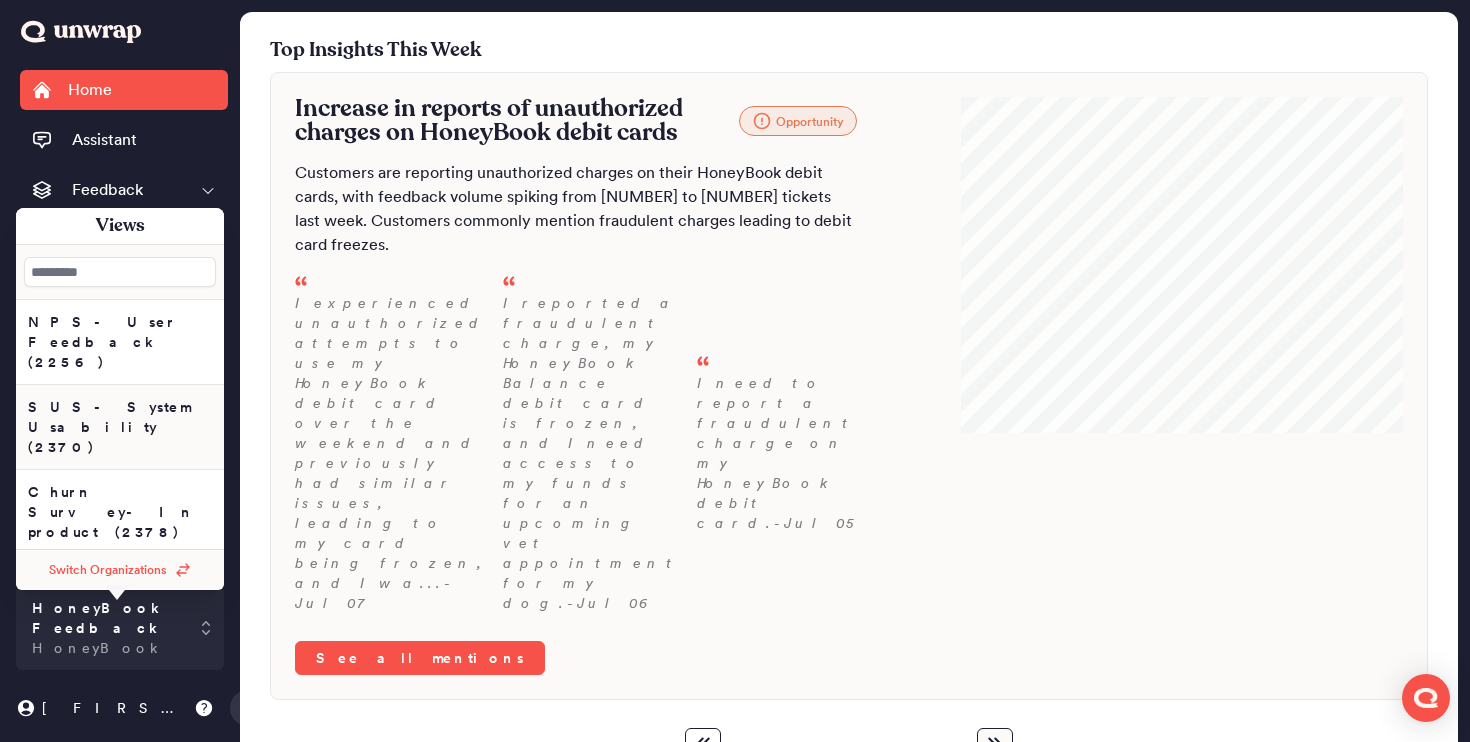 scroll, scrollTop: 125, scrollLeft: 0, axis: vertical 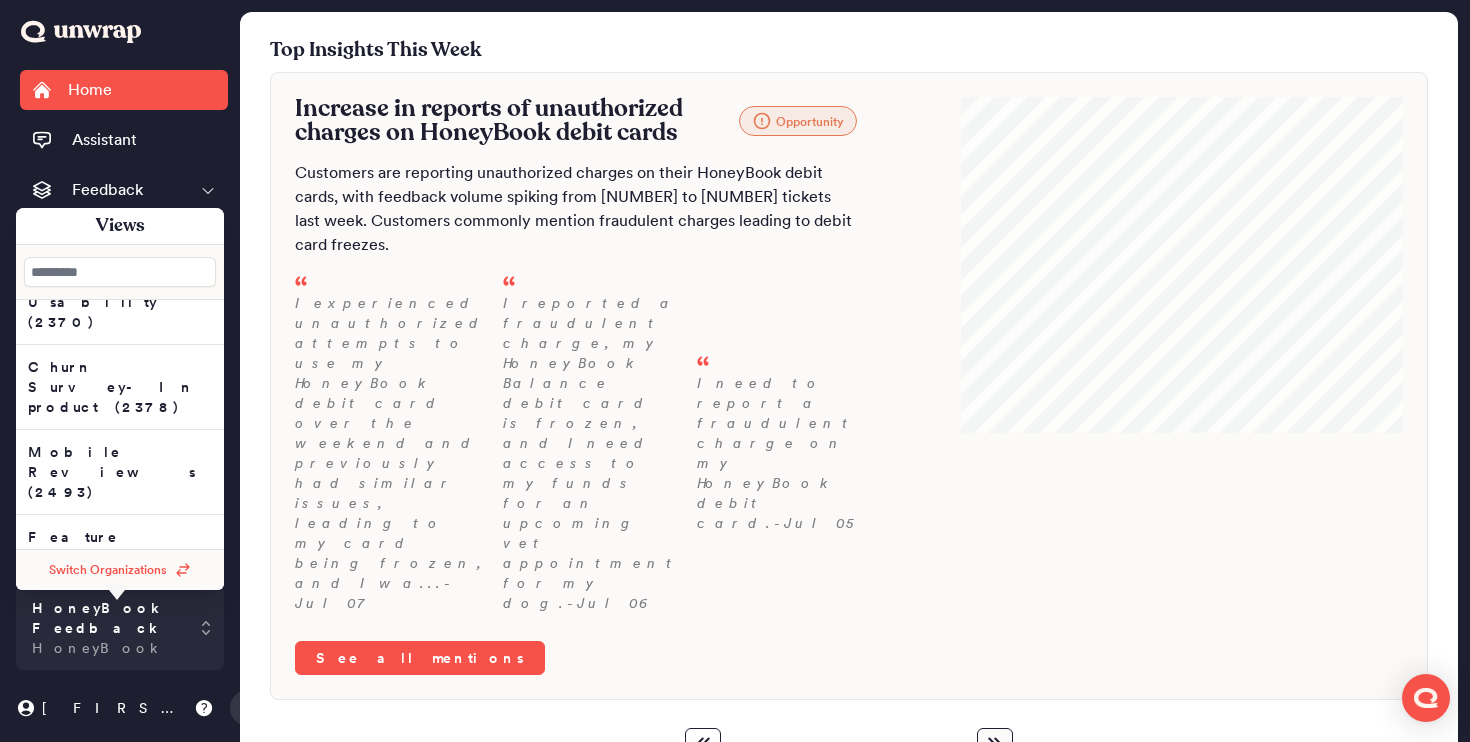 click on "Switch Organizations" at bounding box center [108, 570] 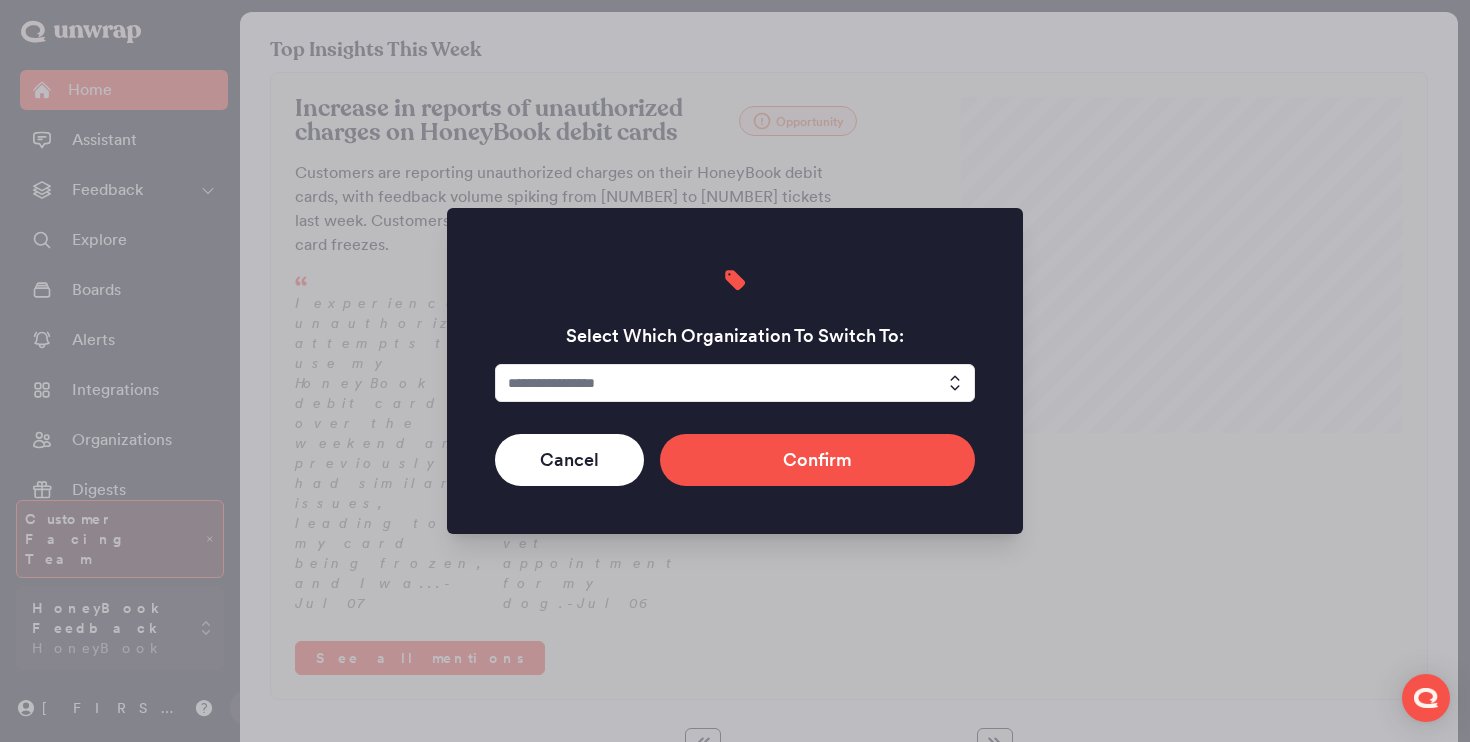 click at bounding box center [735, 383] 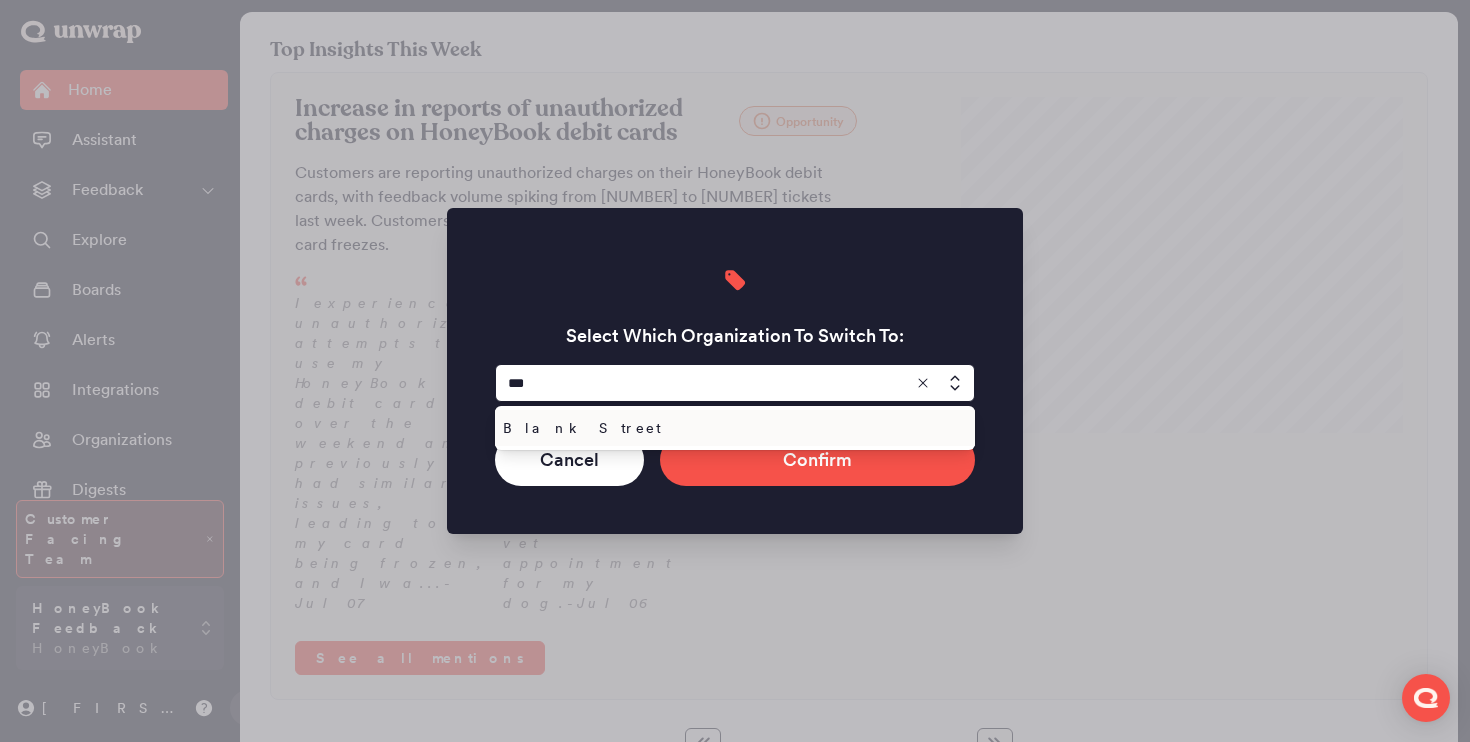 type on "***" 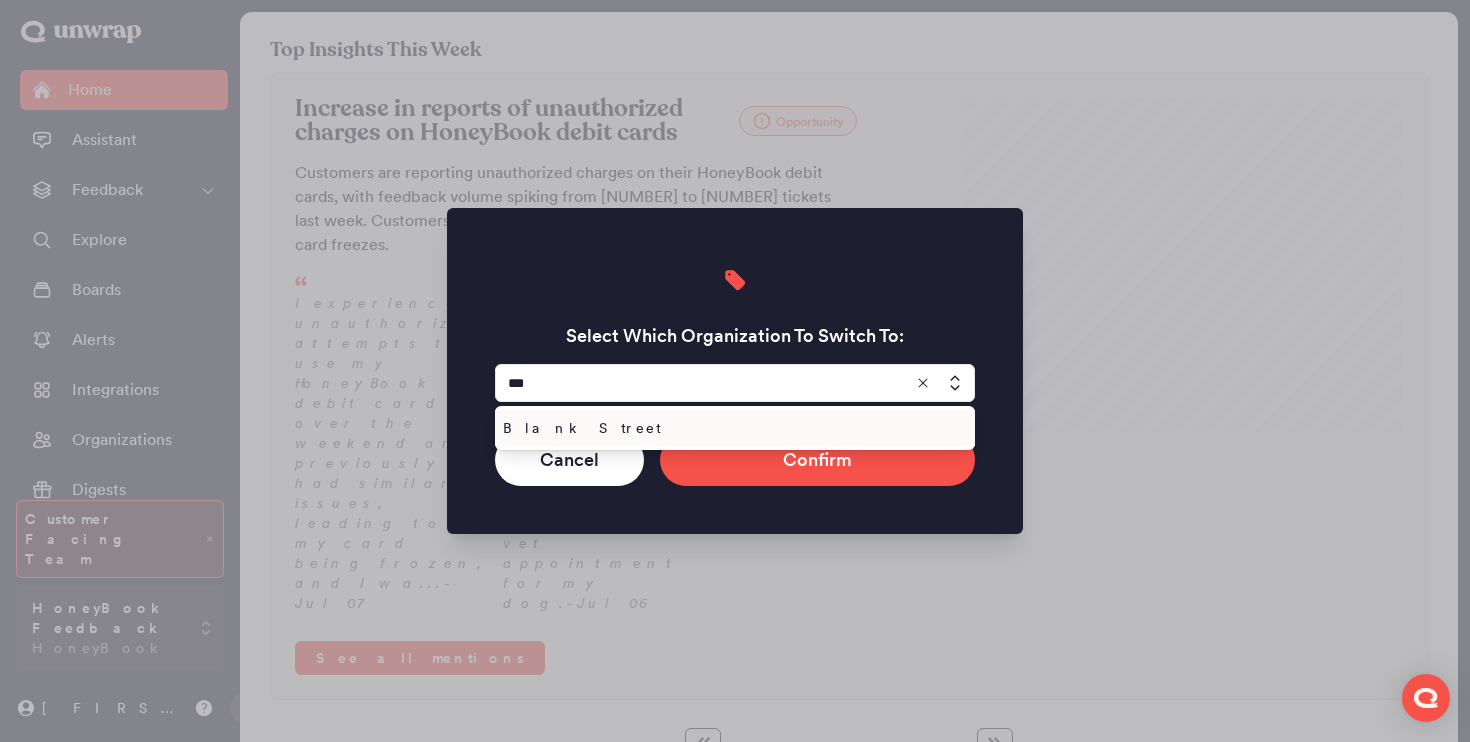 click on "Blank Street" at bounding box center (731, 428) 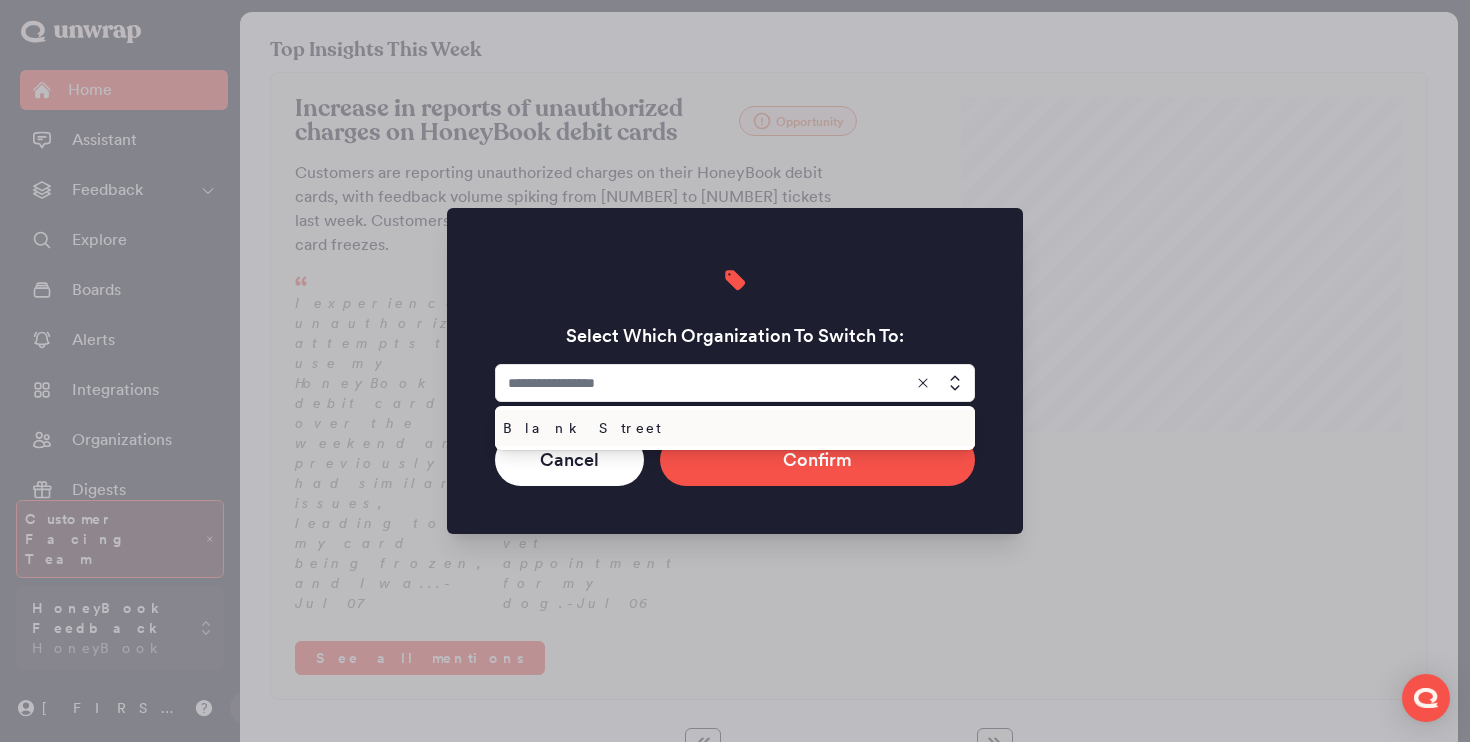 type on "**********" 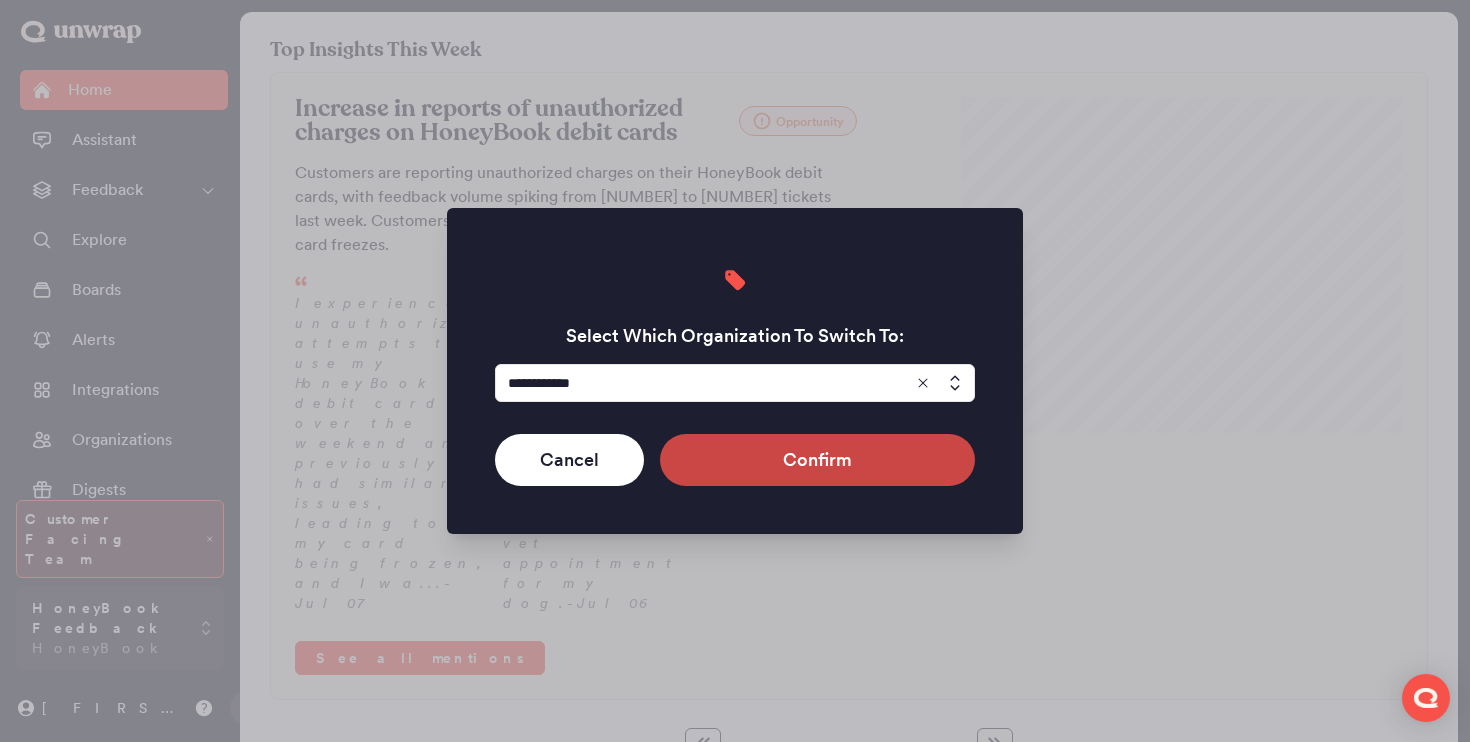 click on "Confirm" at bounding box center [817, 460] 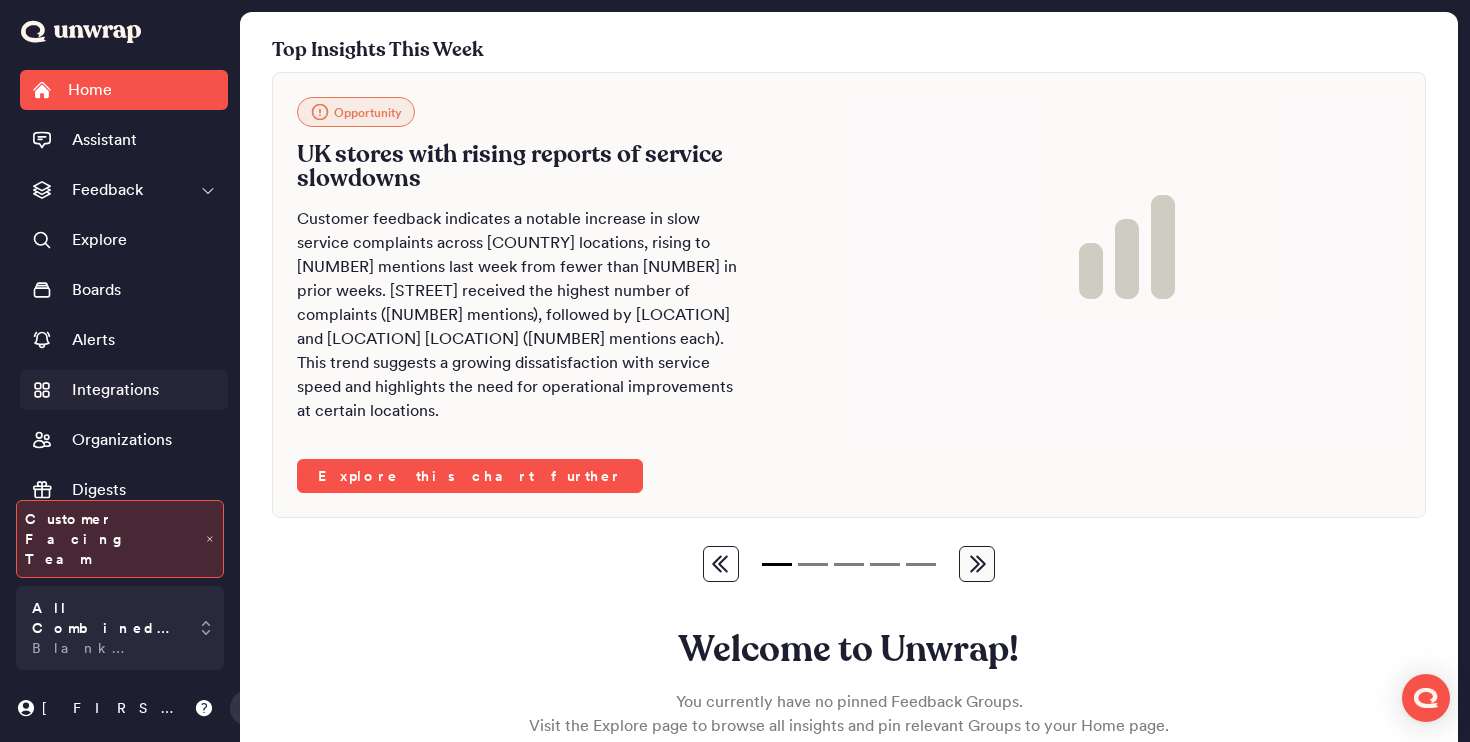 click on "Integrations" at bounding box center (115, 390) 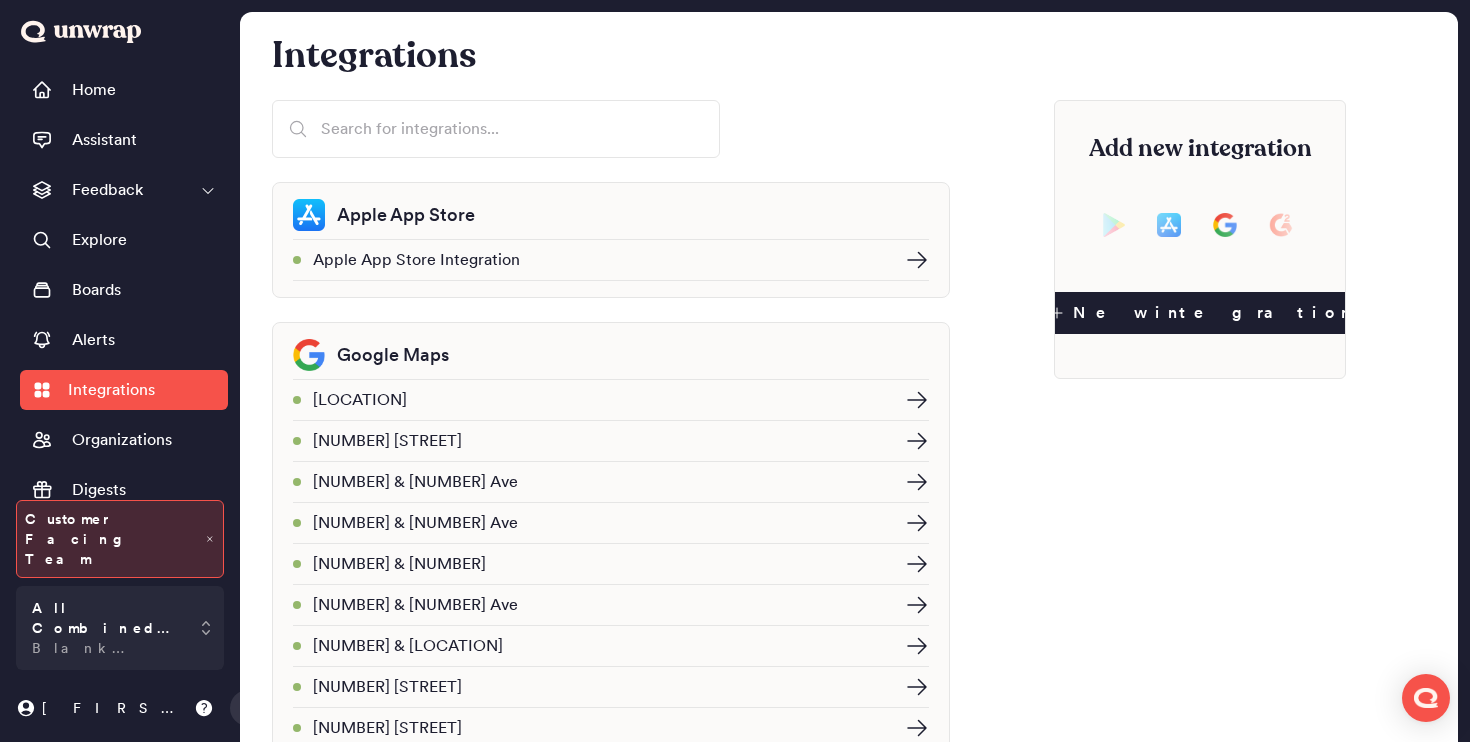 click 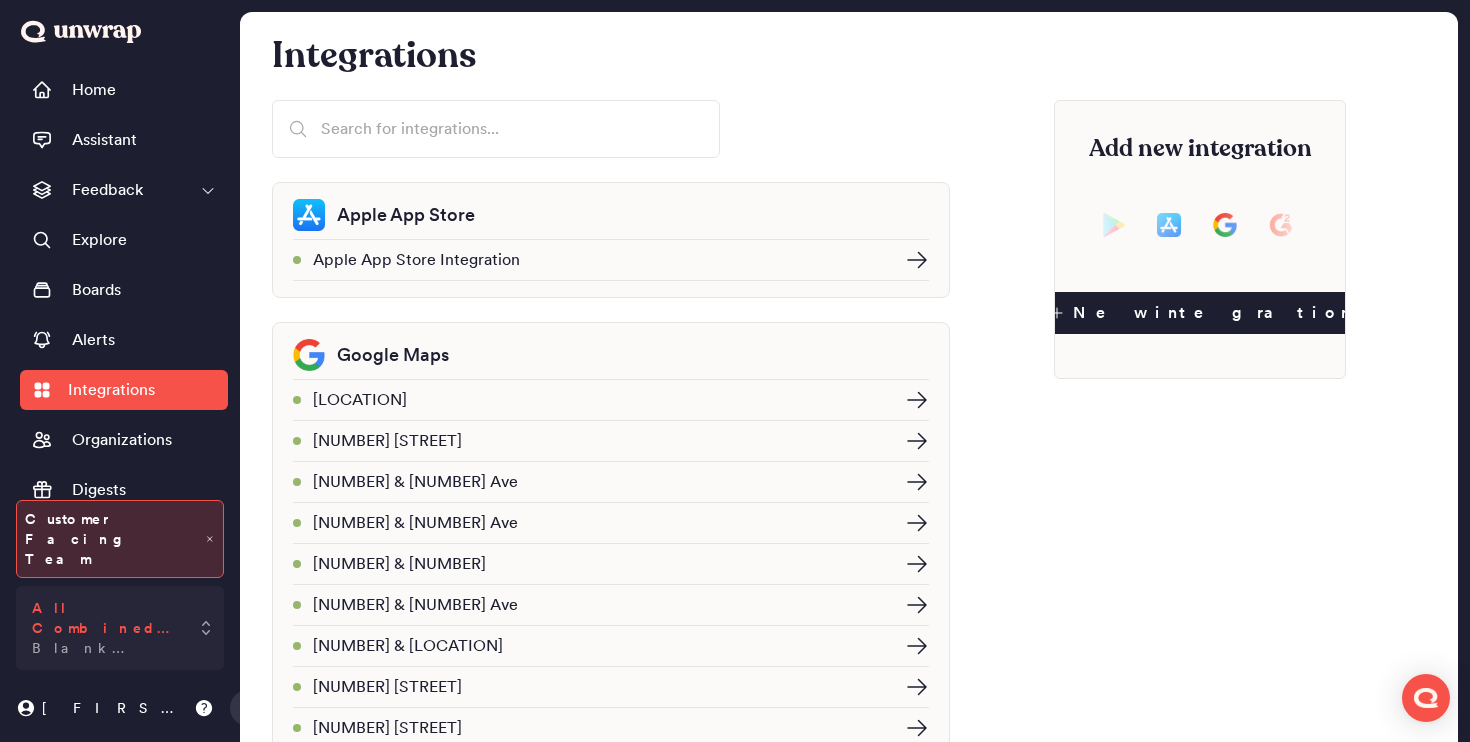 click on "All Combined Feedback" at bounding box center [106, 618] 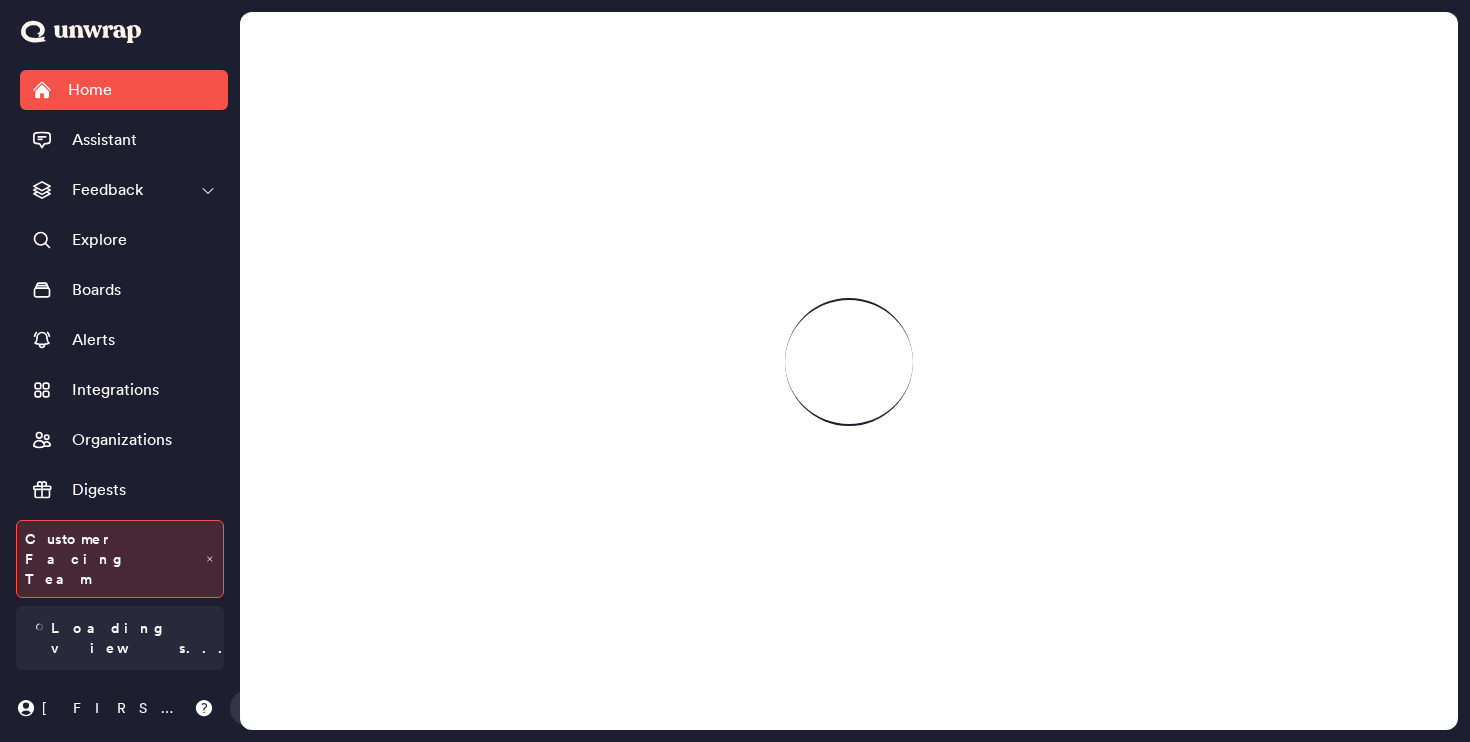 scroll, scrollTop: 0, scrollLeft: 0, axis: both 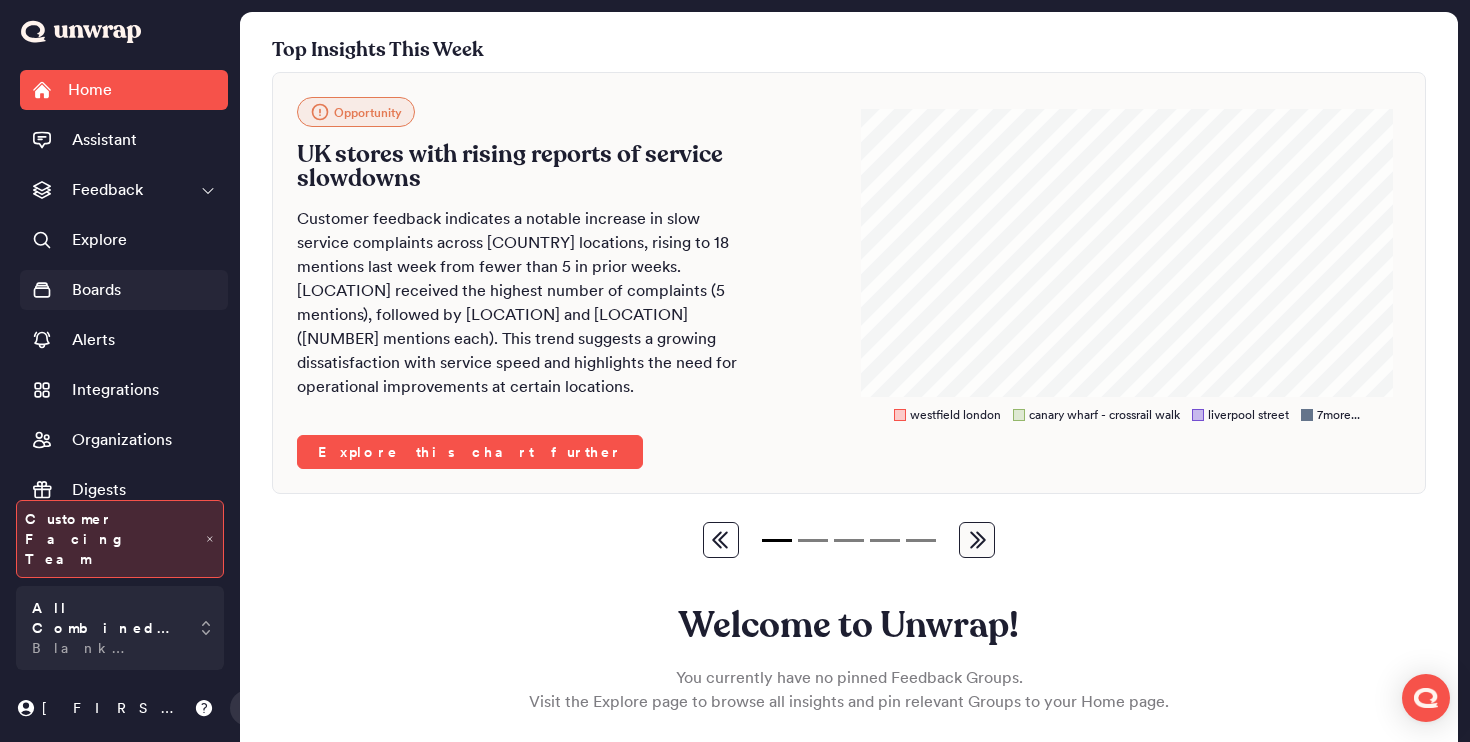click on "Boards" at bounding box center [124, 290] 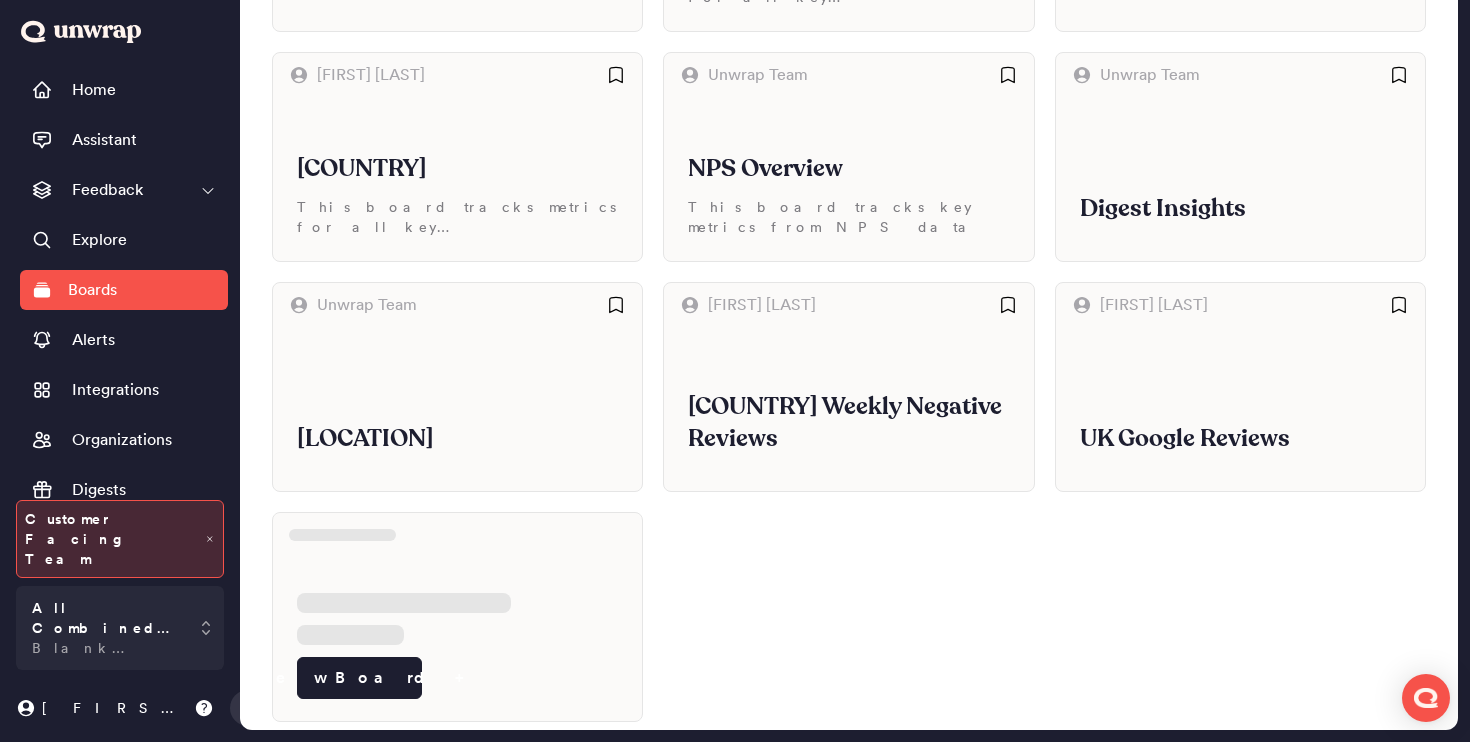 scroll, scrollTop: 0, scrollLeft: 0, axis: both 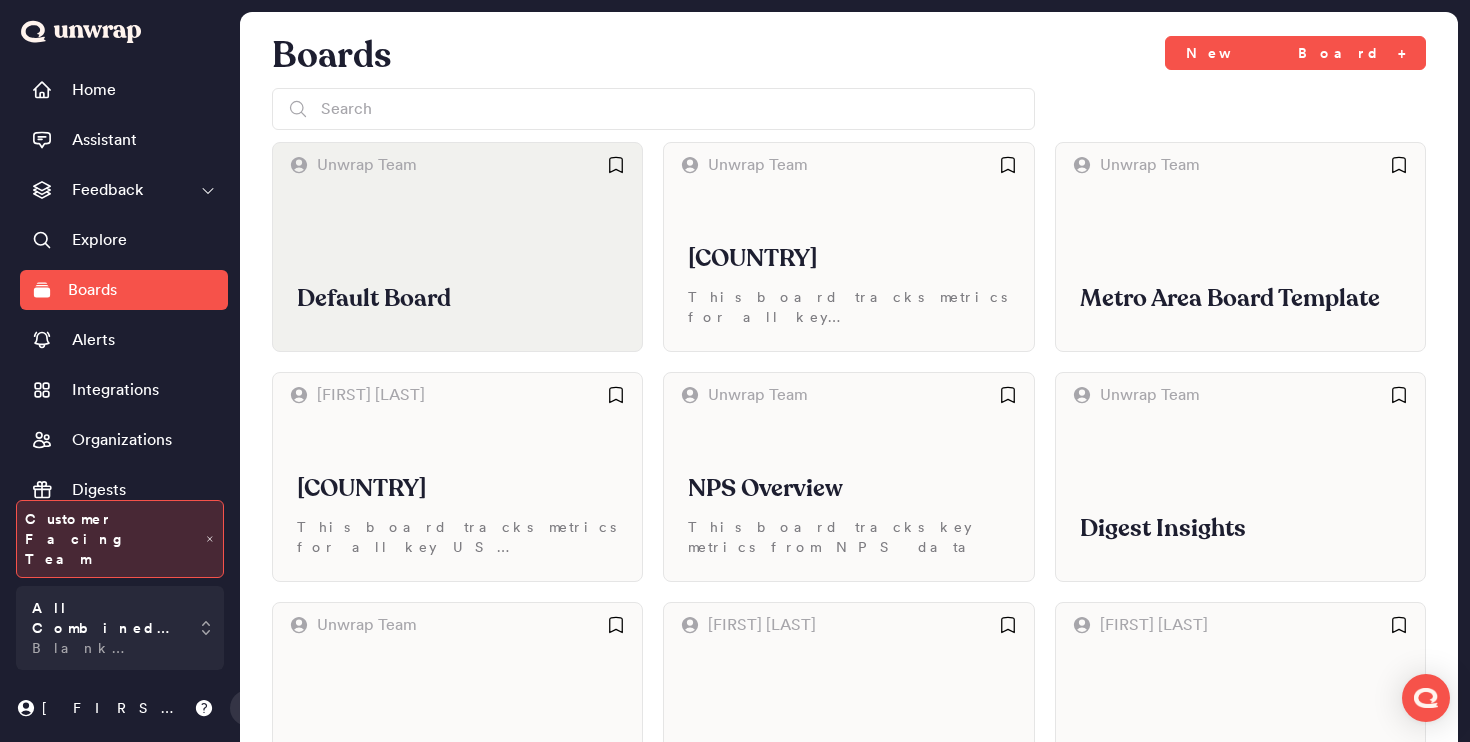 click on "Default Board" at bounding box center [457, 269] 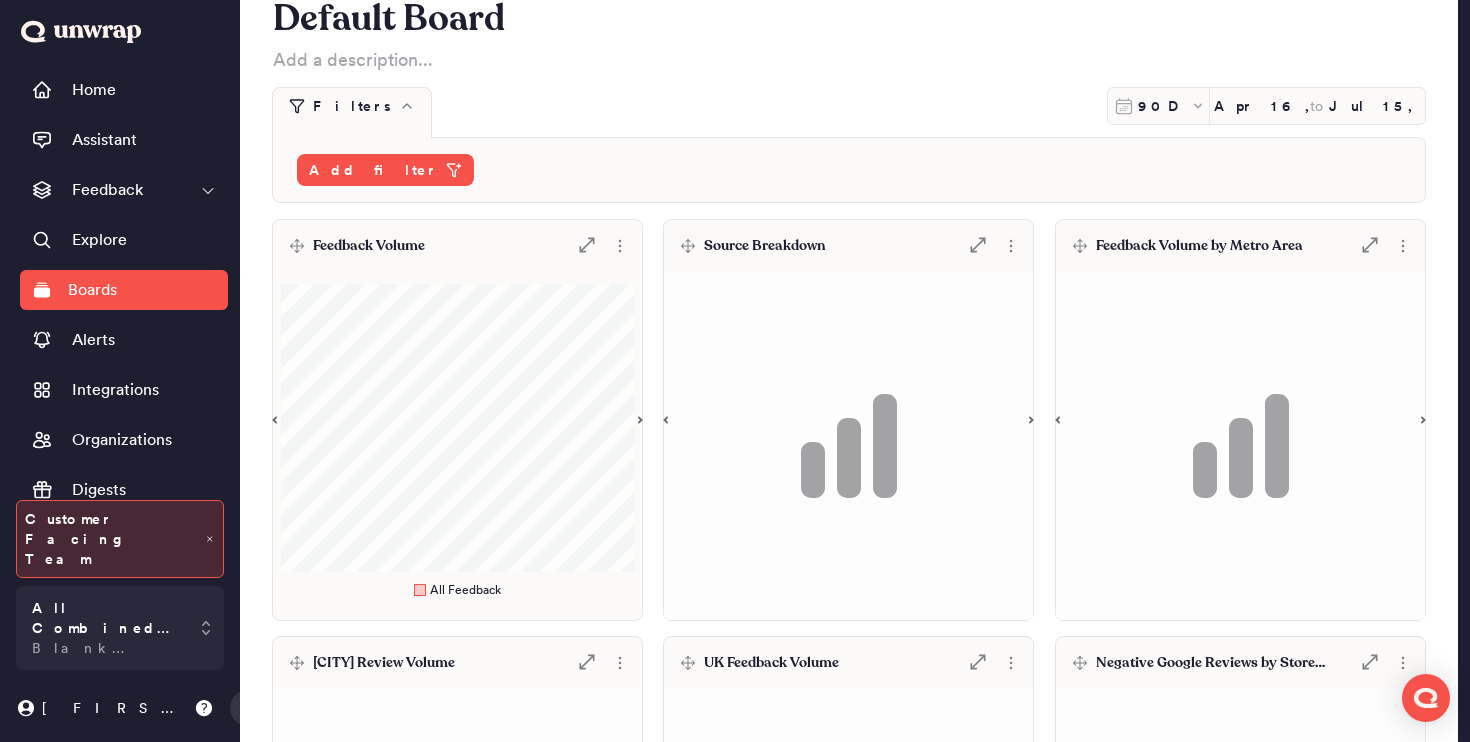 scroll, scrollTop: 84, scrollLeft: 0, axis: vertical 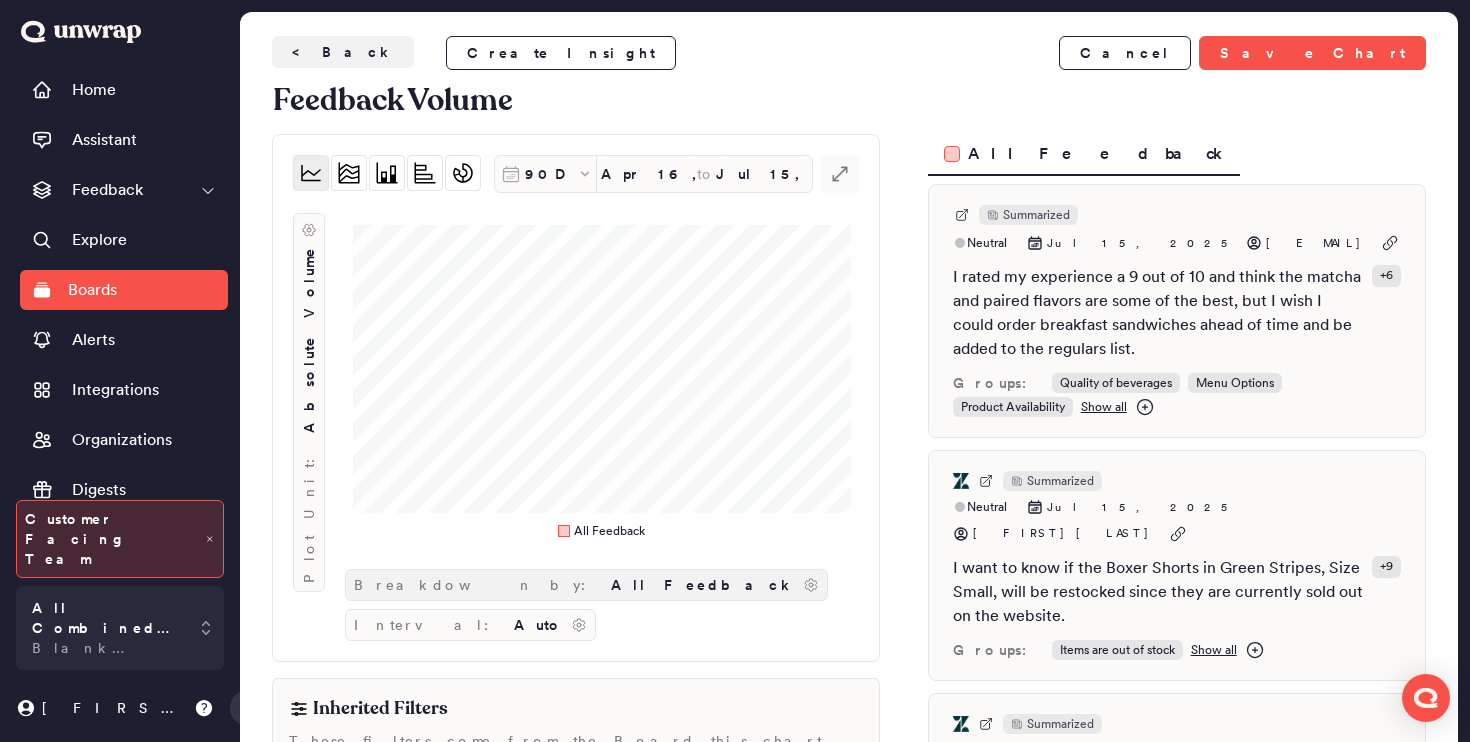 click on "Breakdown by: All Feedback" at bounding box center (586, 585) 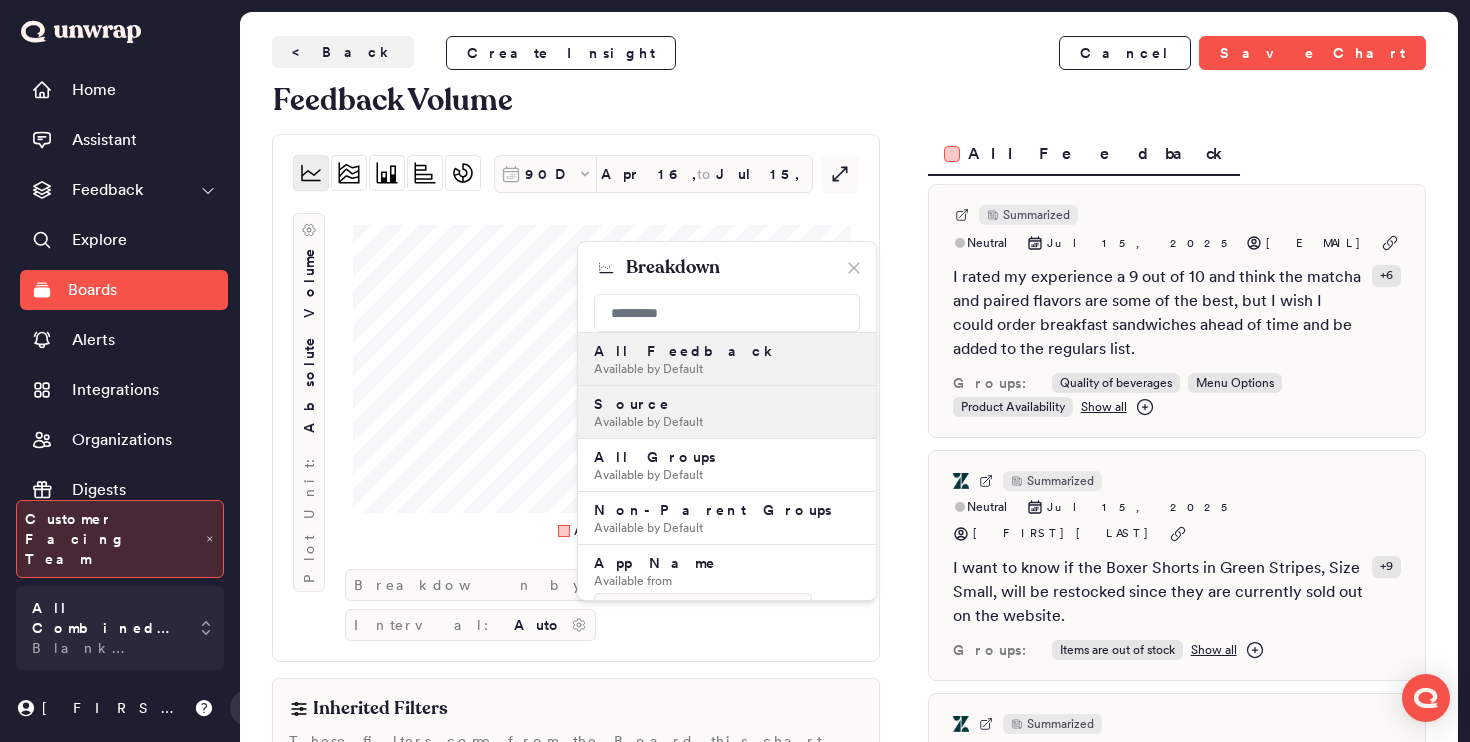 click on "Source Available by Default" at bounding box center (727, 412) 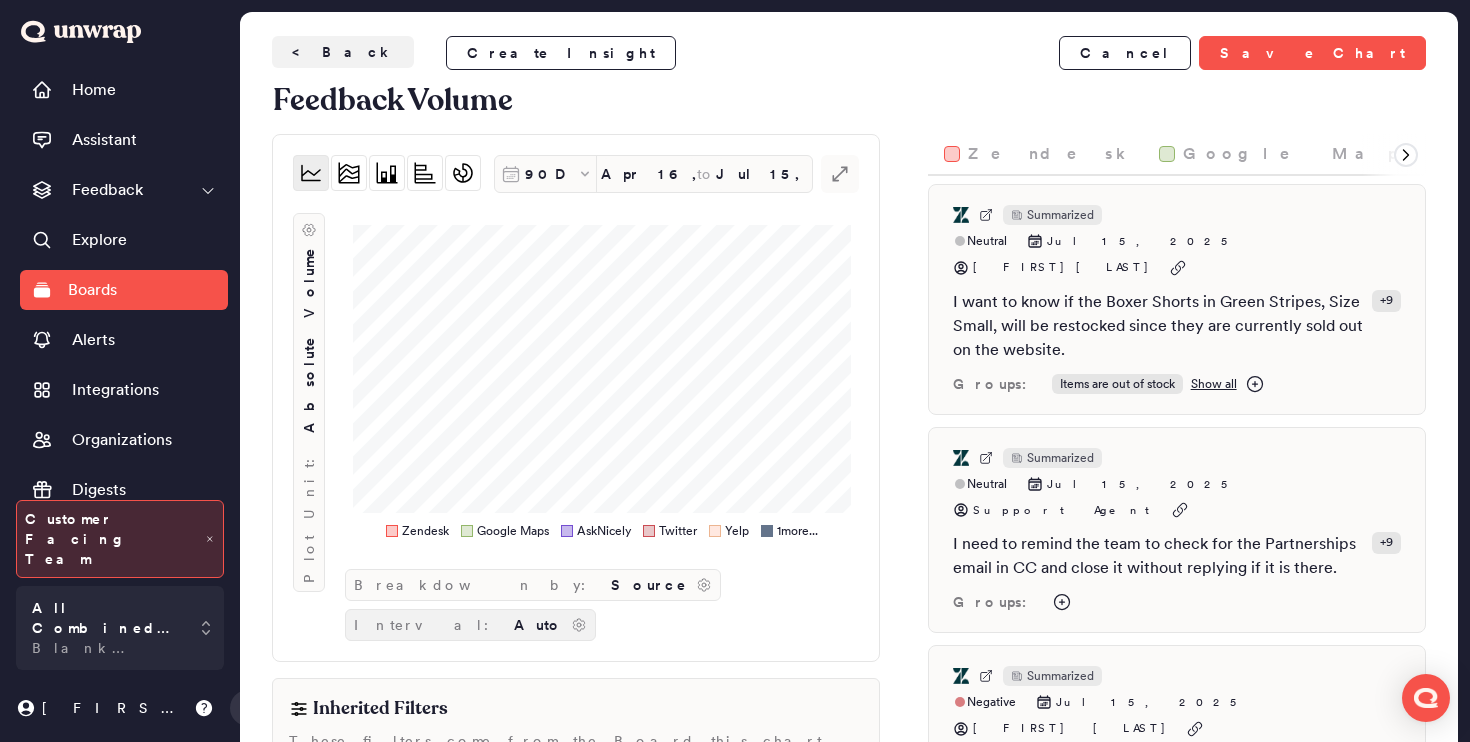 click on "Auto" at bounding box center (538, 625) 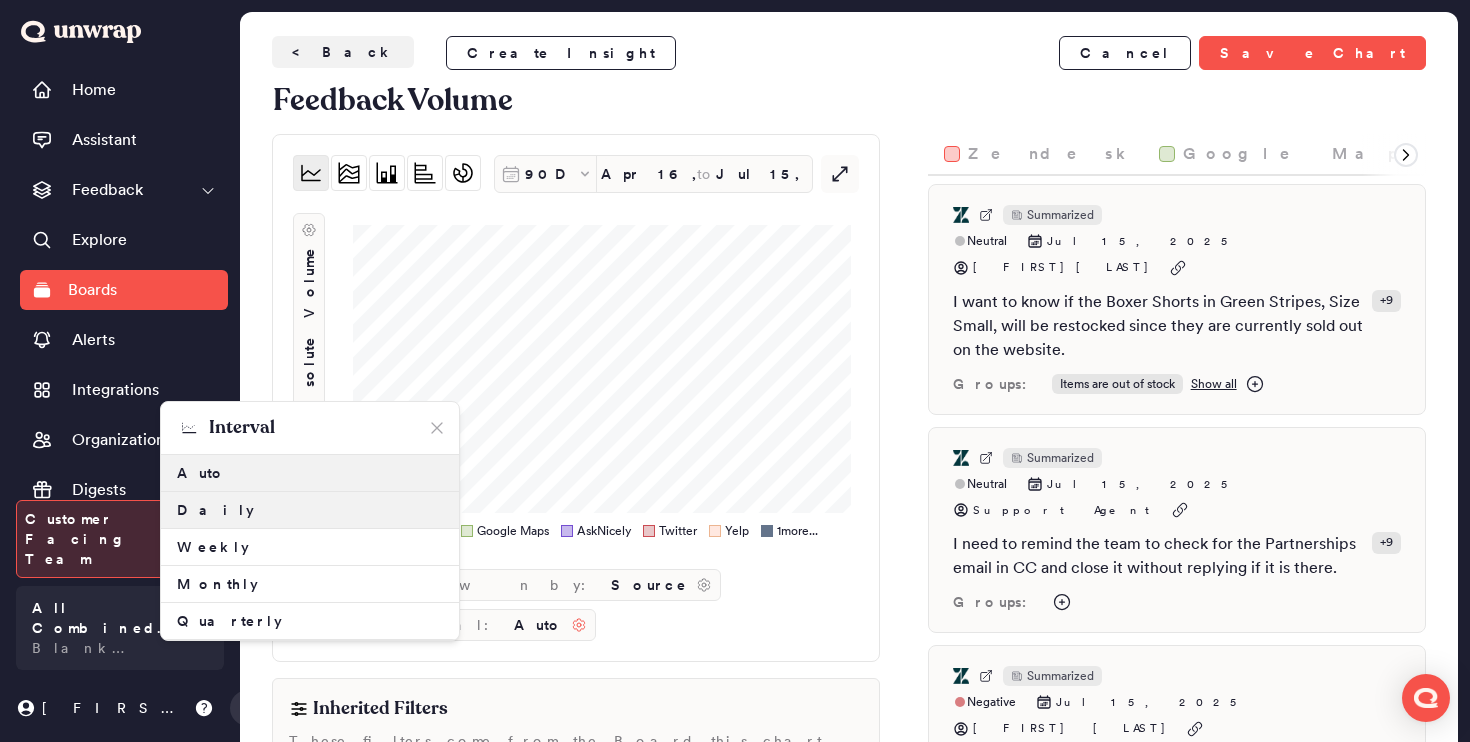 click on "Daily" at bounding box center (310, 510) 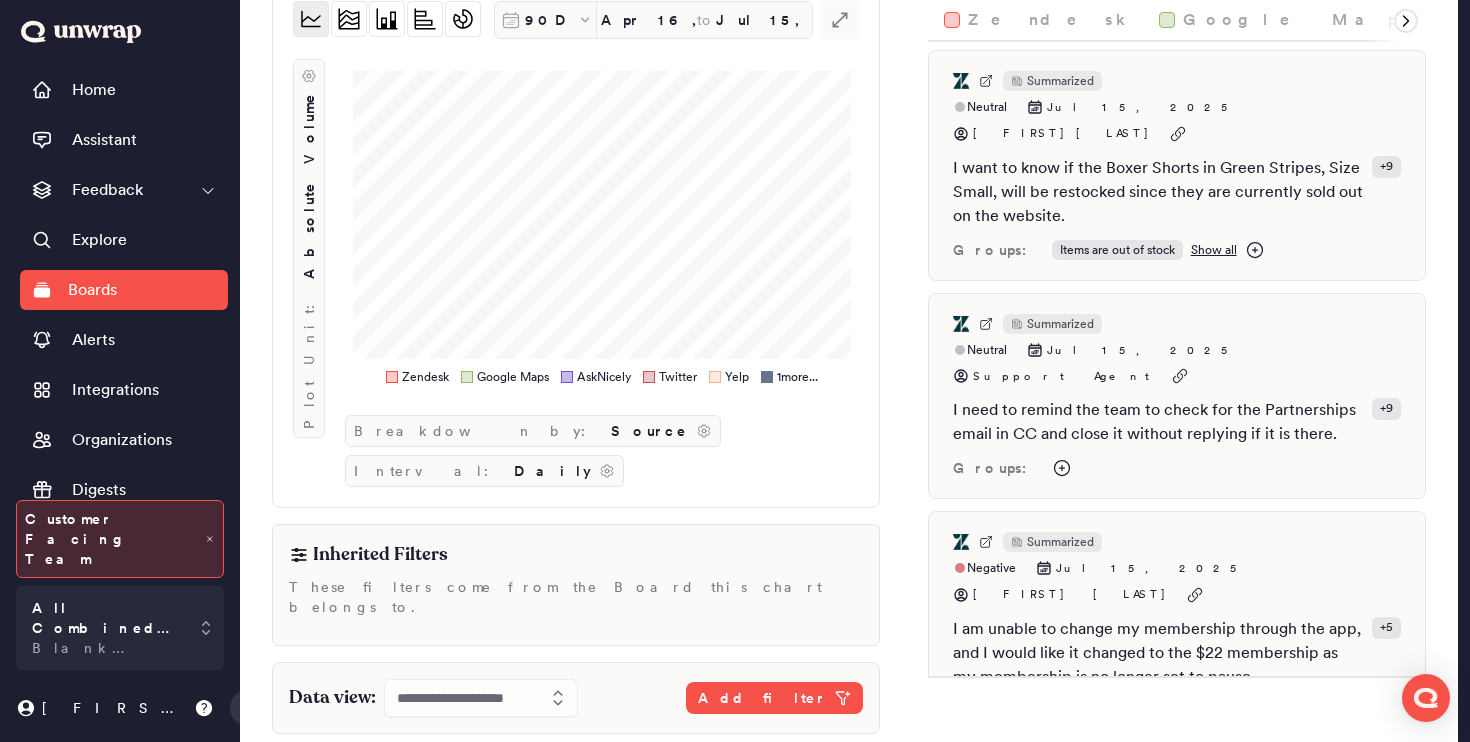 scroll, scrollTop: 0, scrollLeft: 0, axis: both 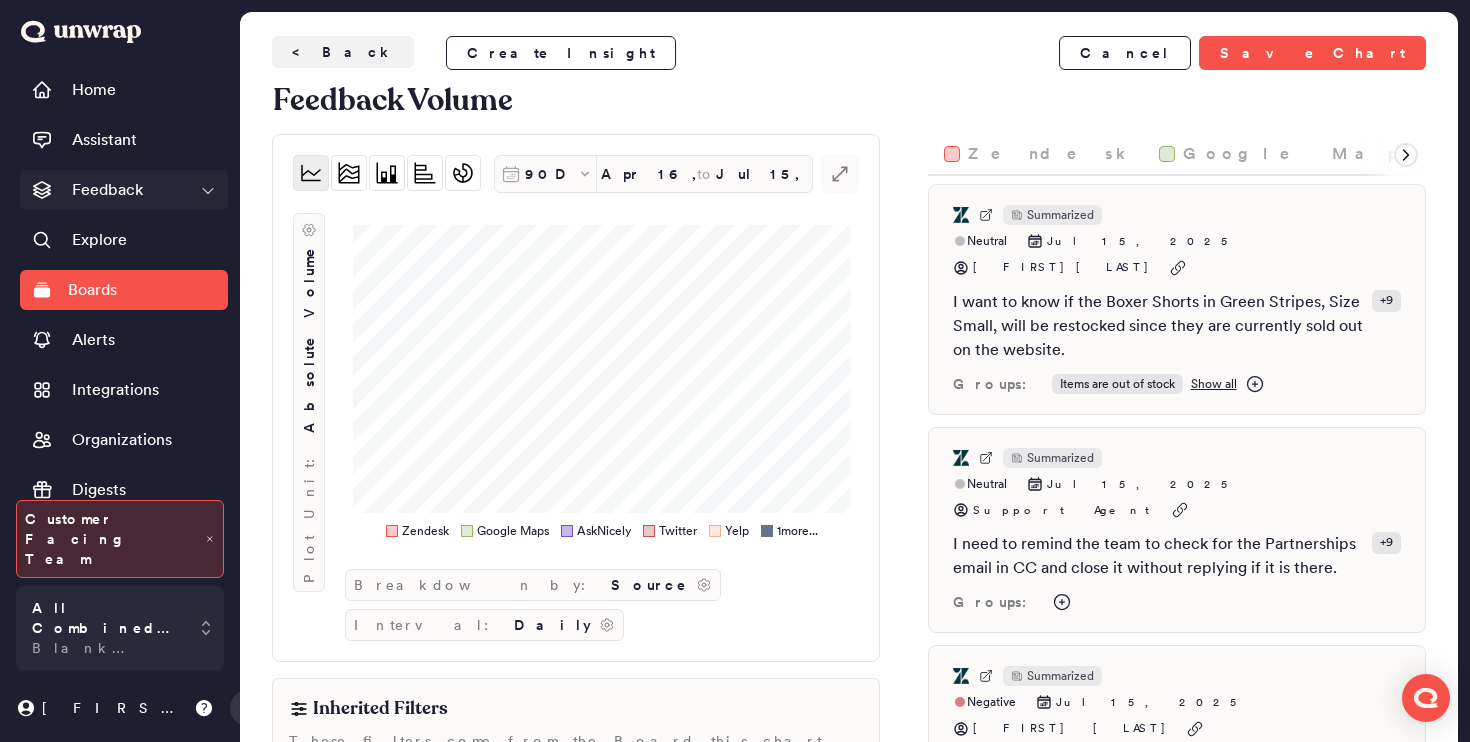 click on "Feedback" at bounding box center [124, 190] 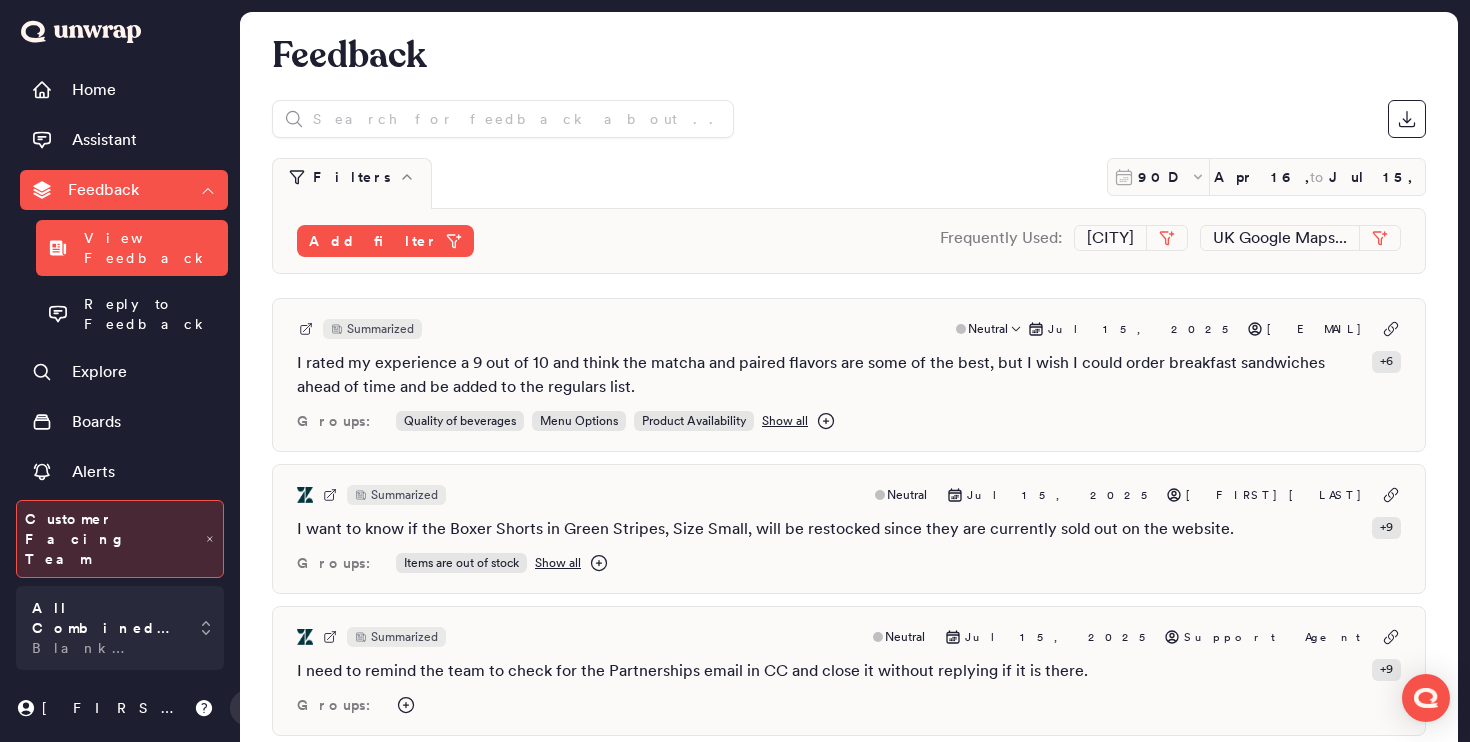 click on "I rated my experience a 9 out of 10 and think the matcha and paired flavors are some of the best, but I wish I could order breakfast sandwiches ahead of time and be added to the regulars list." at bounding box center (830, 375) 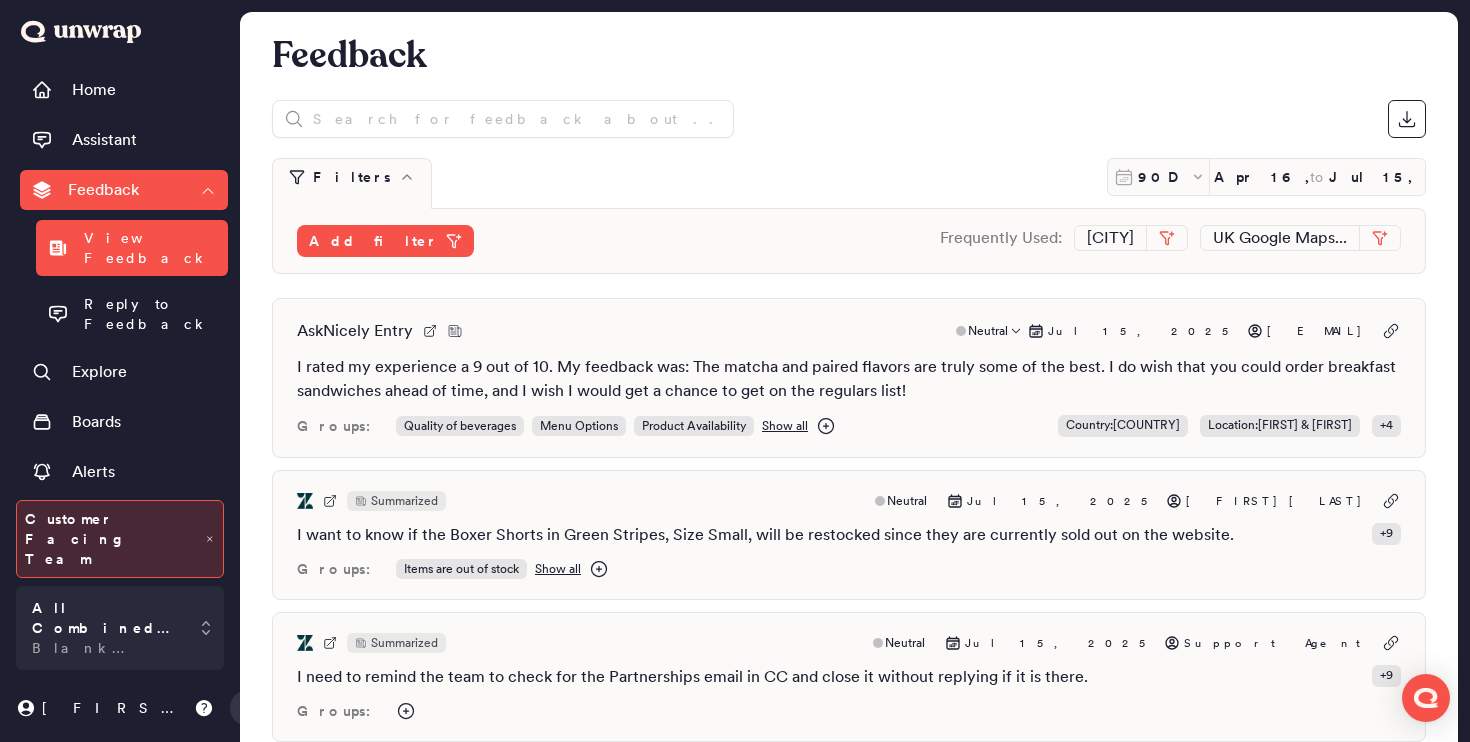 click on "I rated my experience a 9 out of 10. My feedback was: The matcha and paired flavors are truly some of the best. I do wish that you could order breakfast sandwiches ahead of time, and I wish I would get a chance to get on the regulars list!" at bounding box center [849, 379] 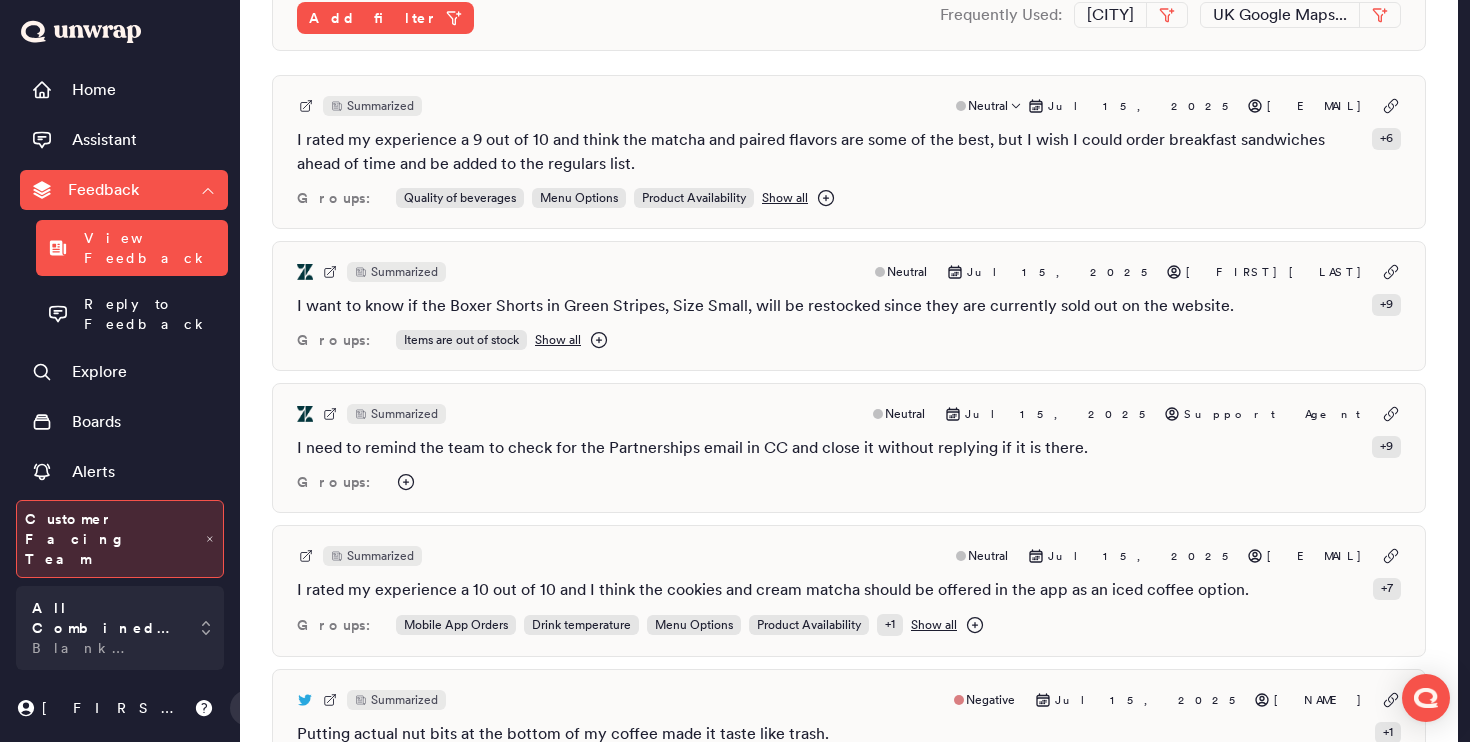 scroll, scrollTop: 0, scrollLeft: 0, axis: both 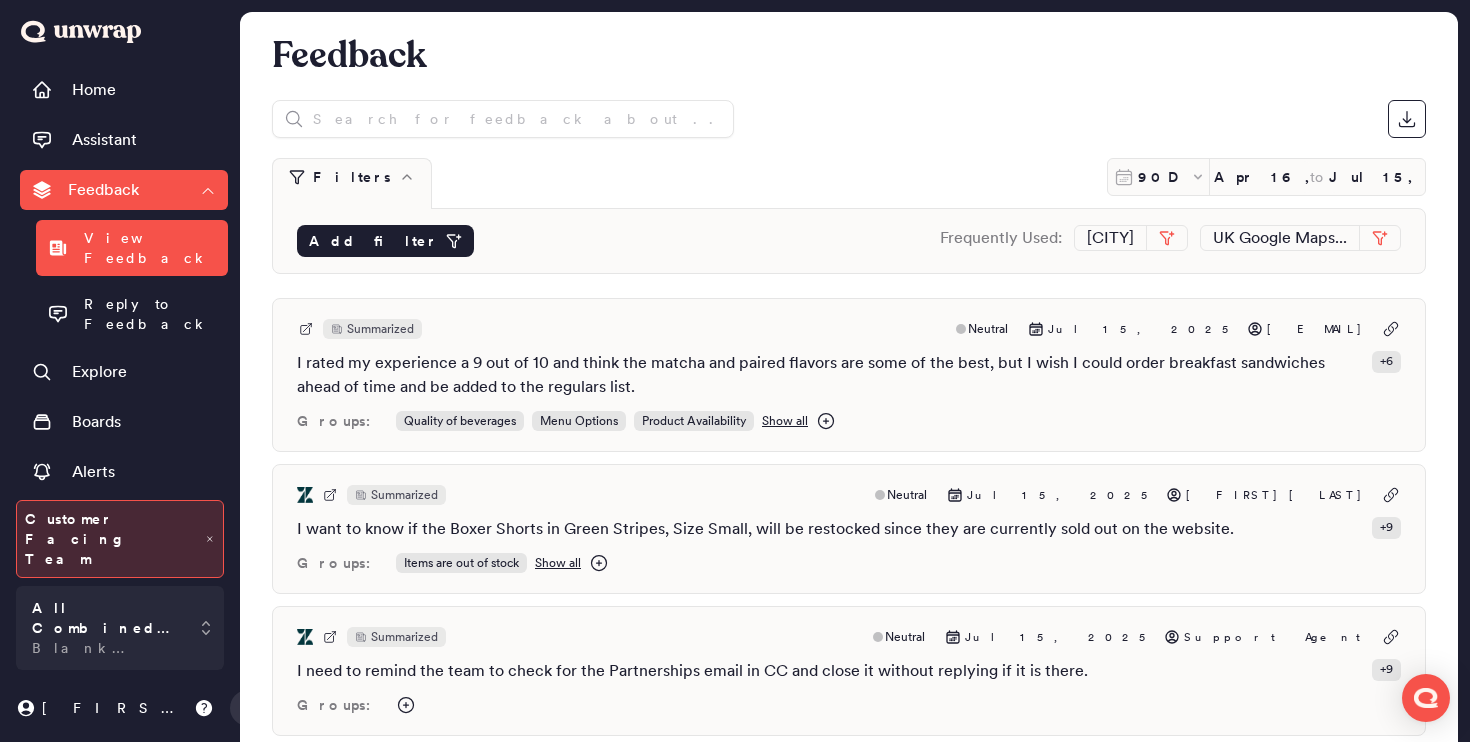 click on "Add filter" at bounding box center [373, 241] 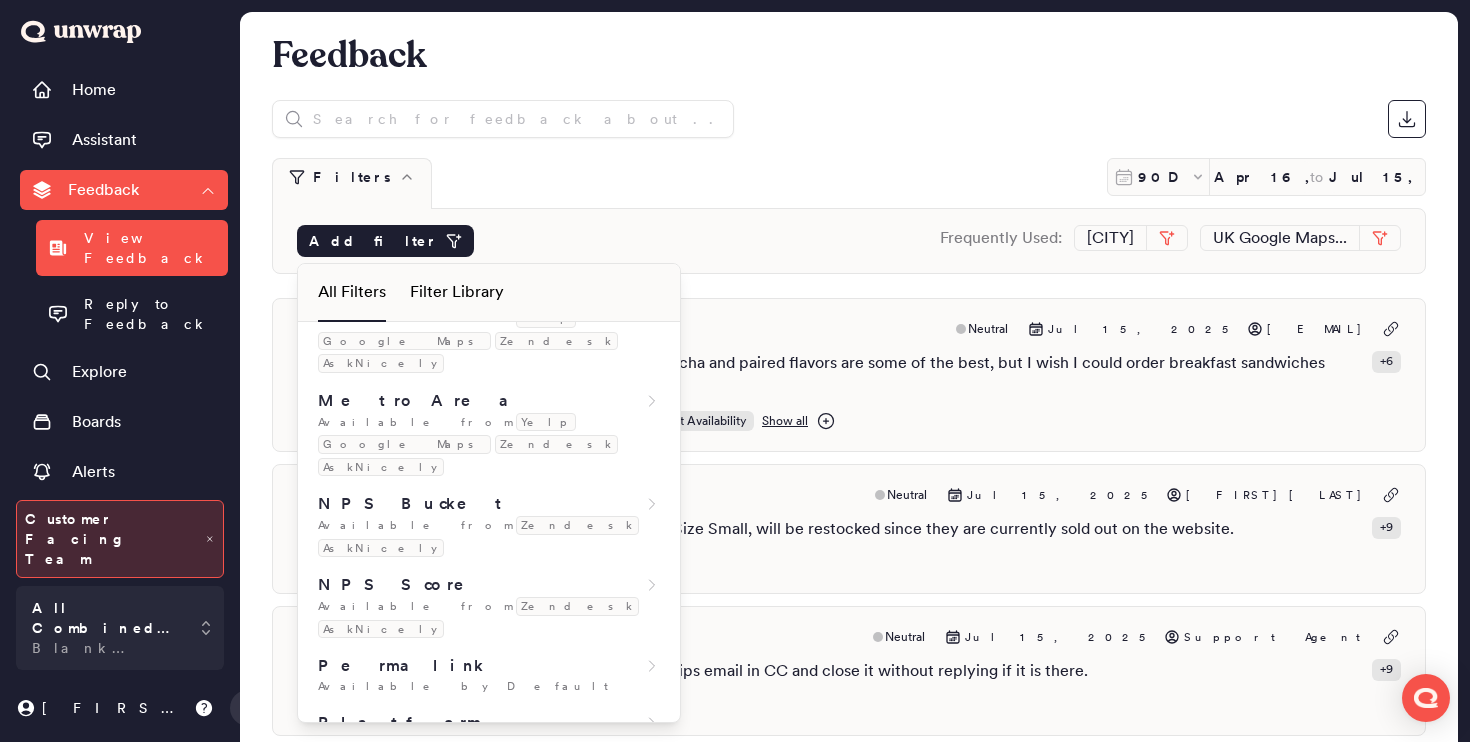 scroll, scrollTop: 1059, scrollLeft: 0, axis: vertical 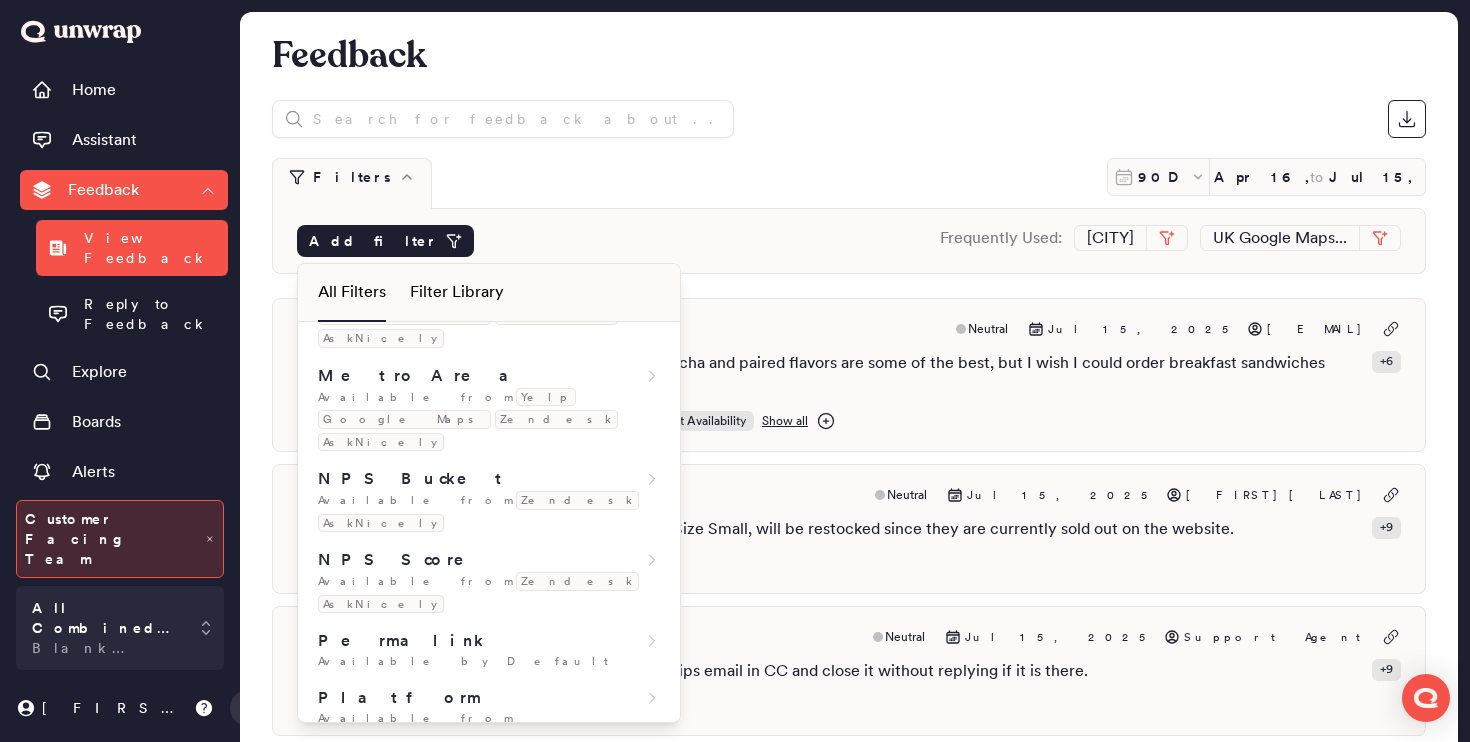 click on "Source" at bounding box center (489, 890) 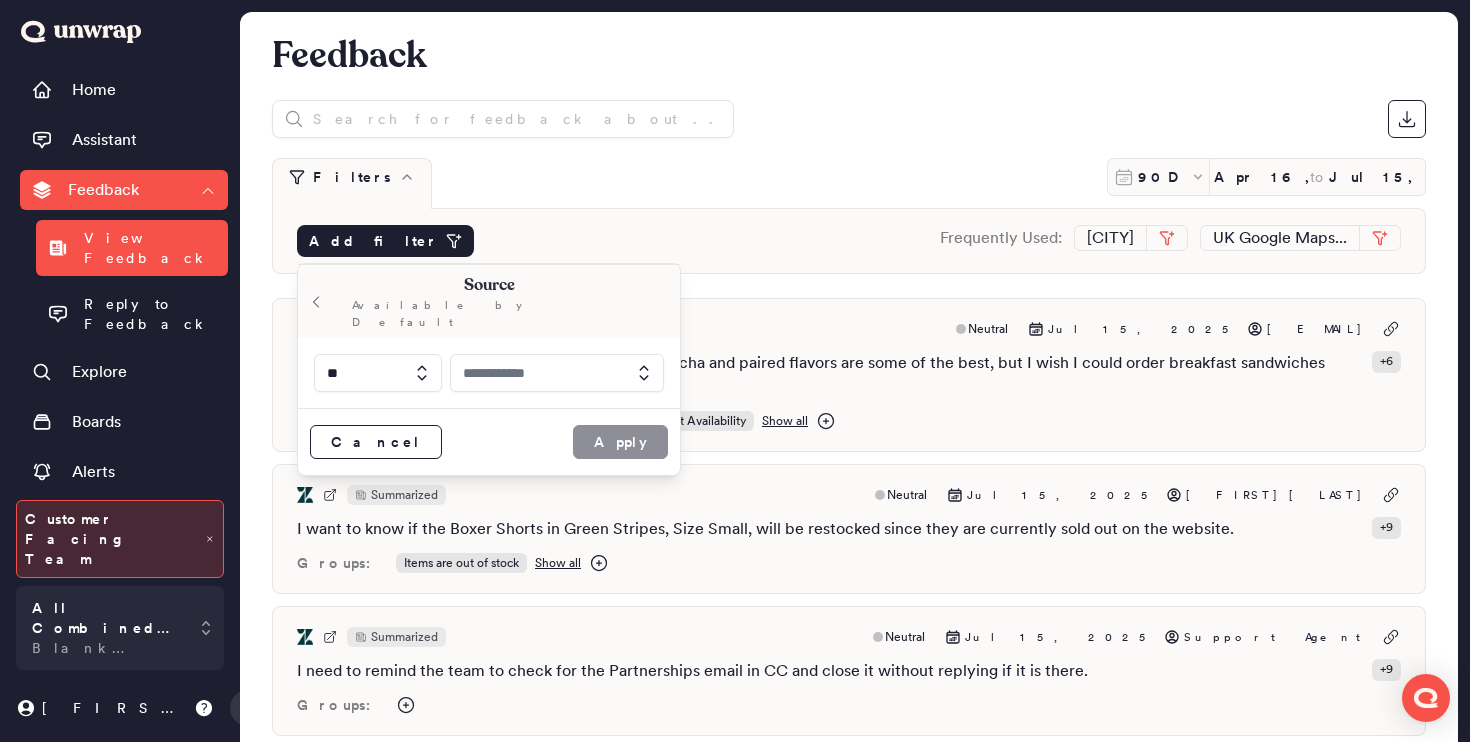 click at bounding box center (557, 373) 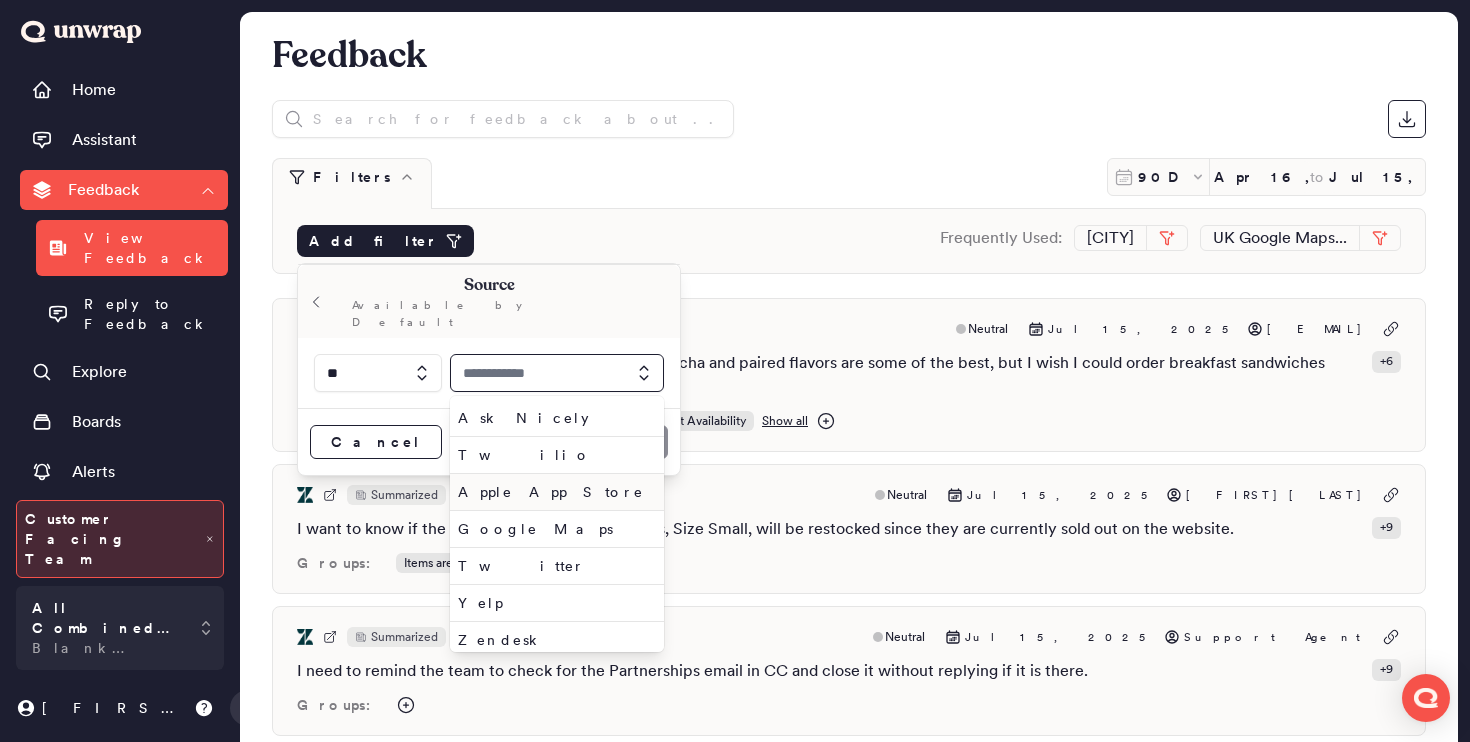 scroll, scrollTop: 10, scrollLeft: 0, axis: vertical 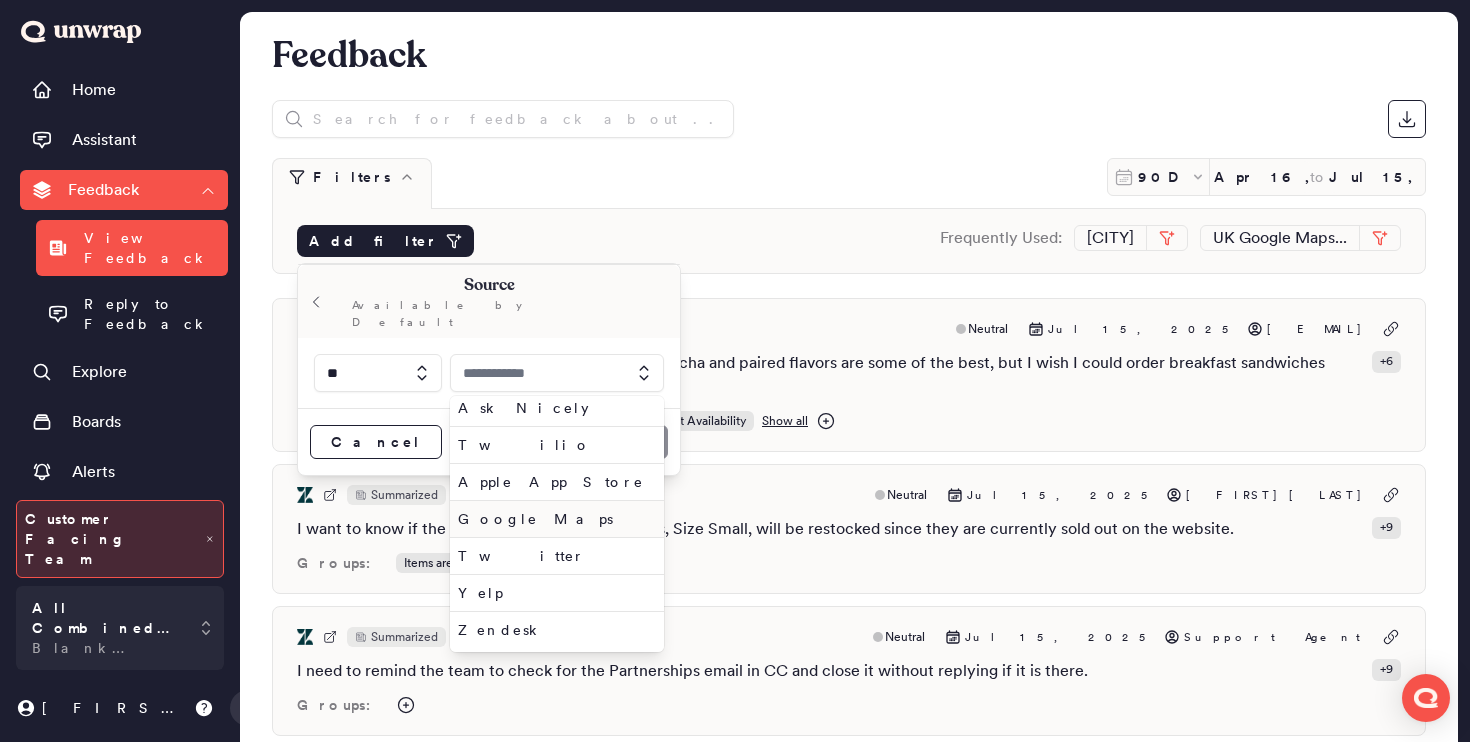 click on "Google Maps" at bounding box center [553, 519] 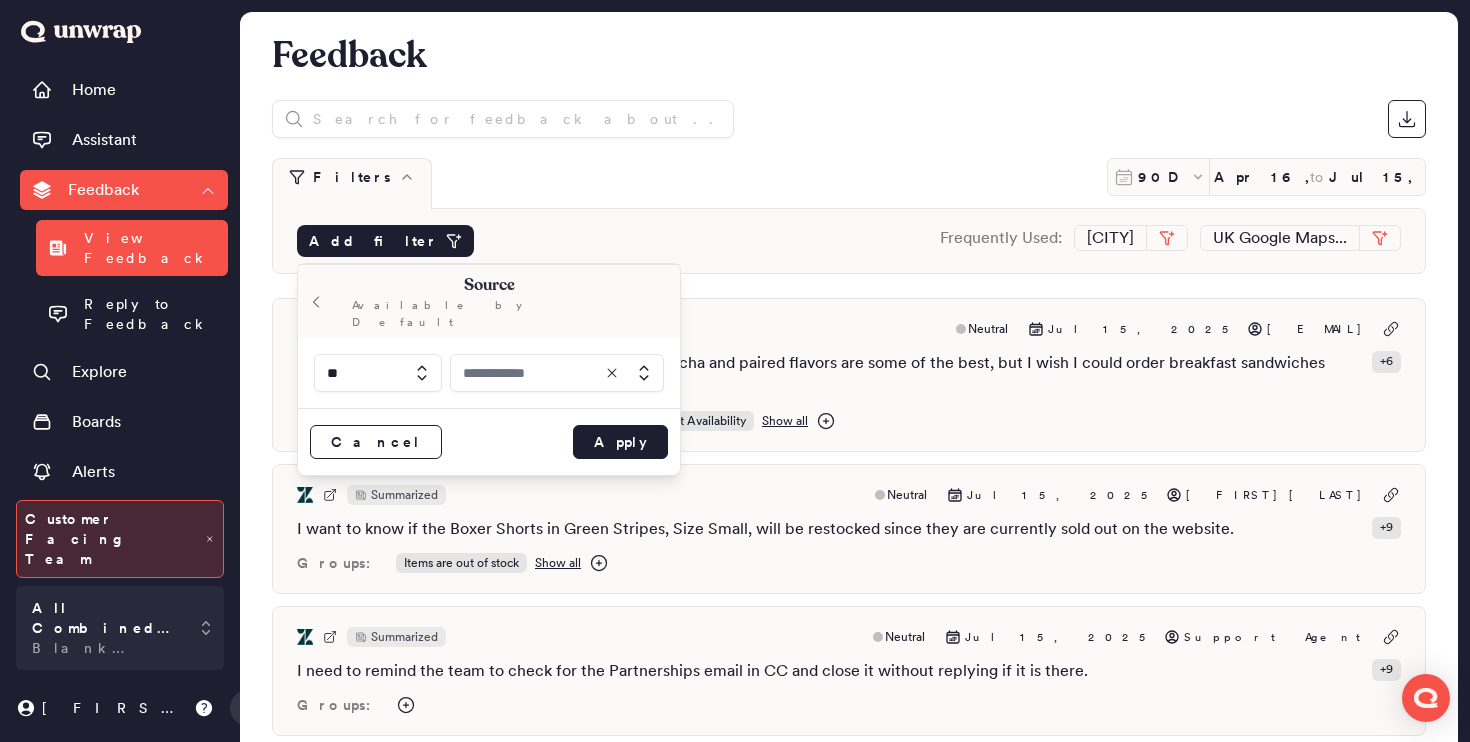 type on "**********" 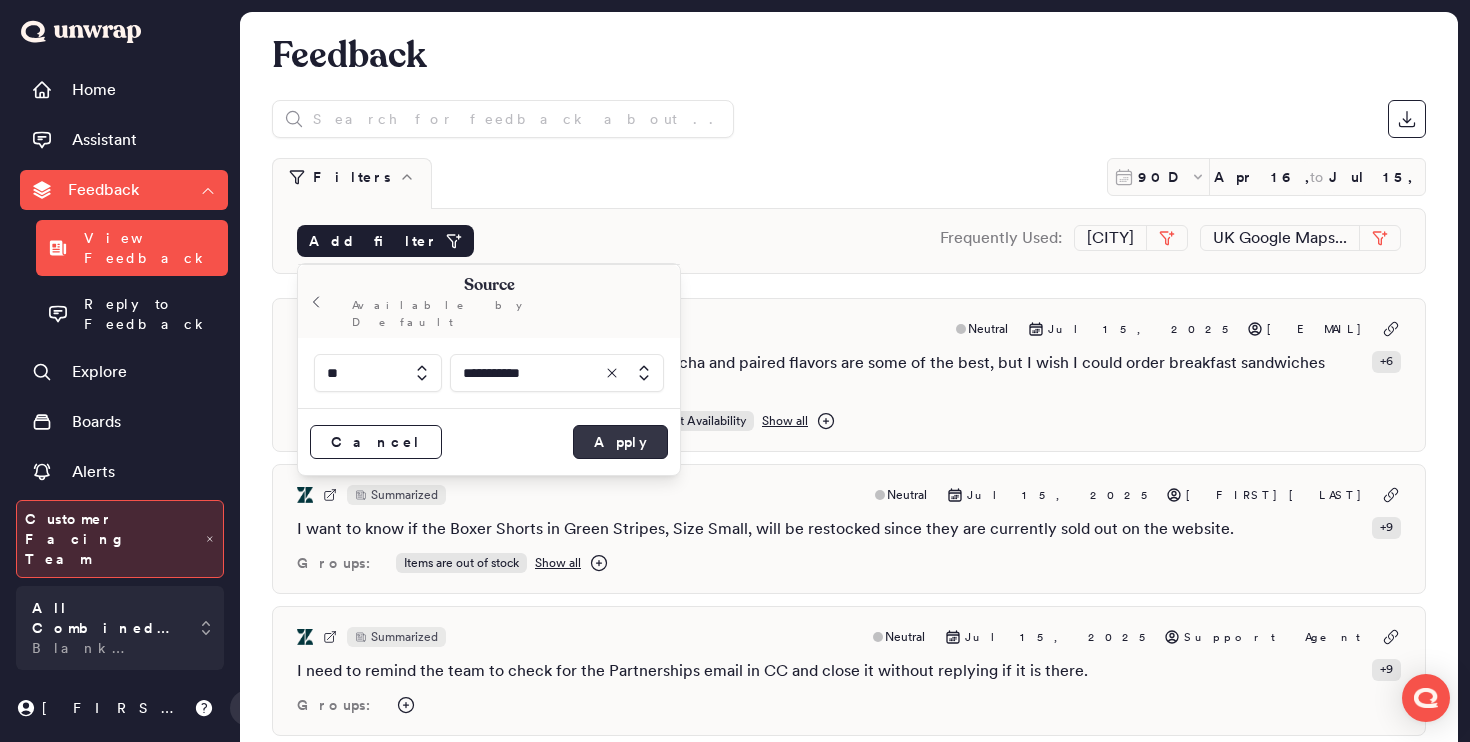 click on "Apply" at bounding box center (620, 442) 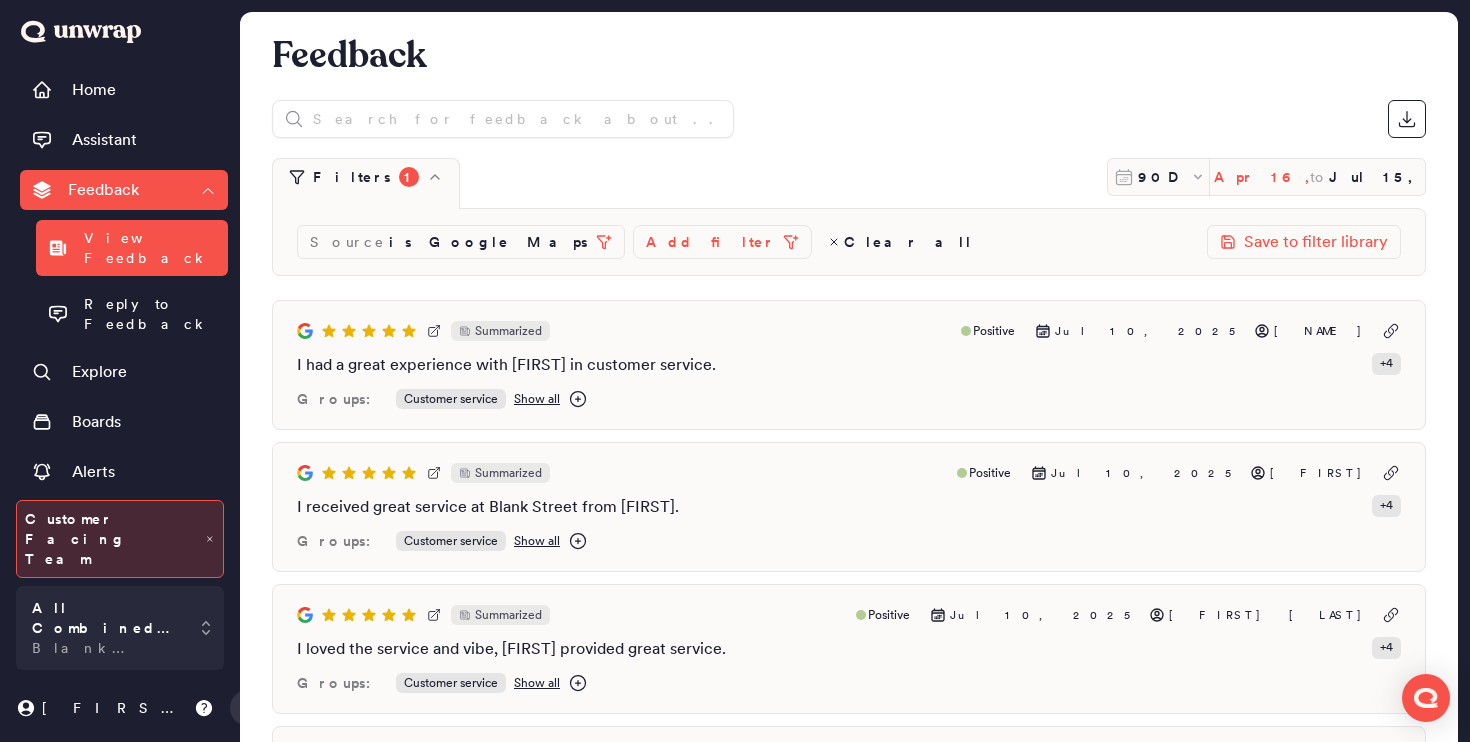 click on "Apr 16, 2025" at bounding box center [1262, 177] 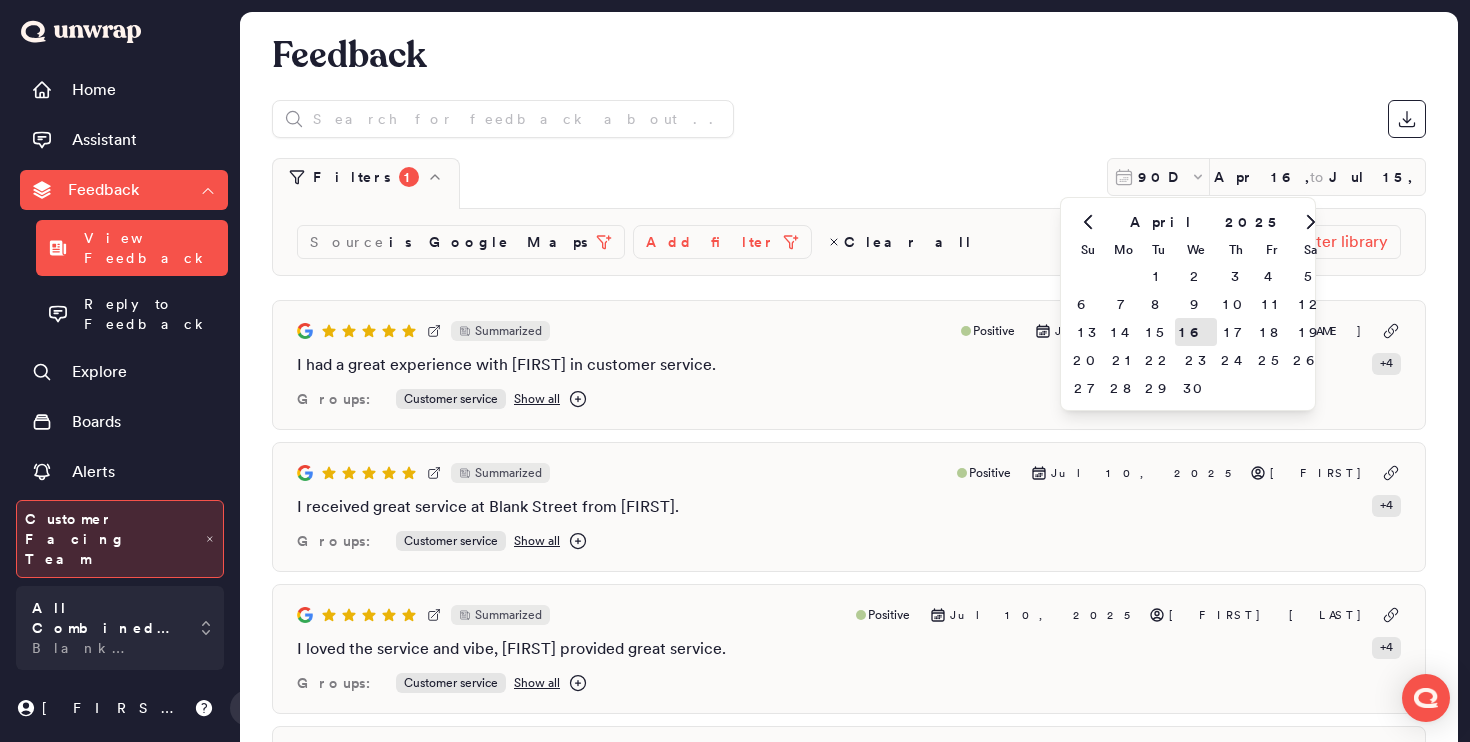 click 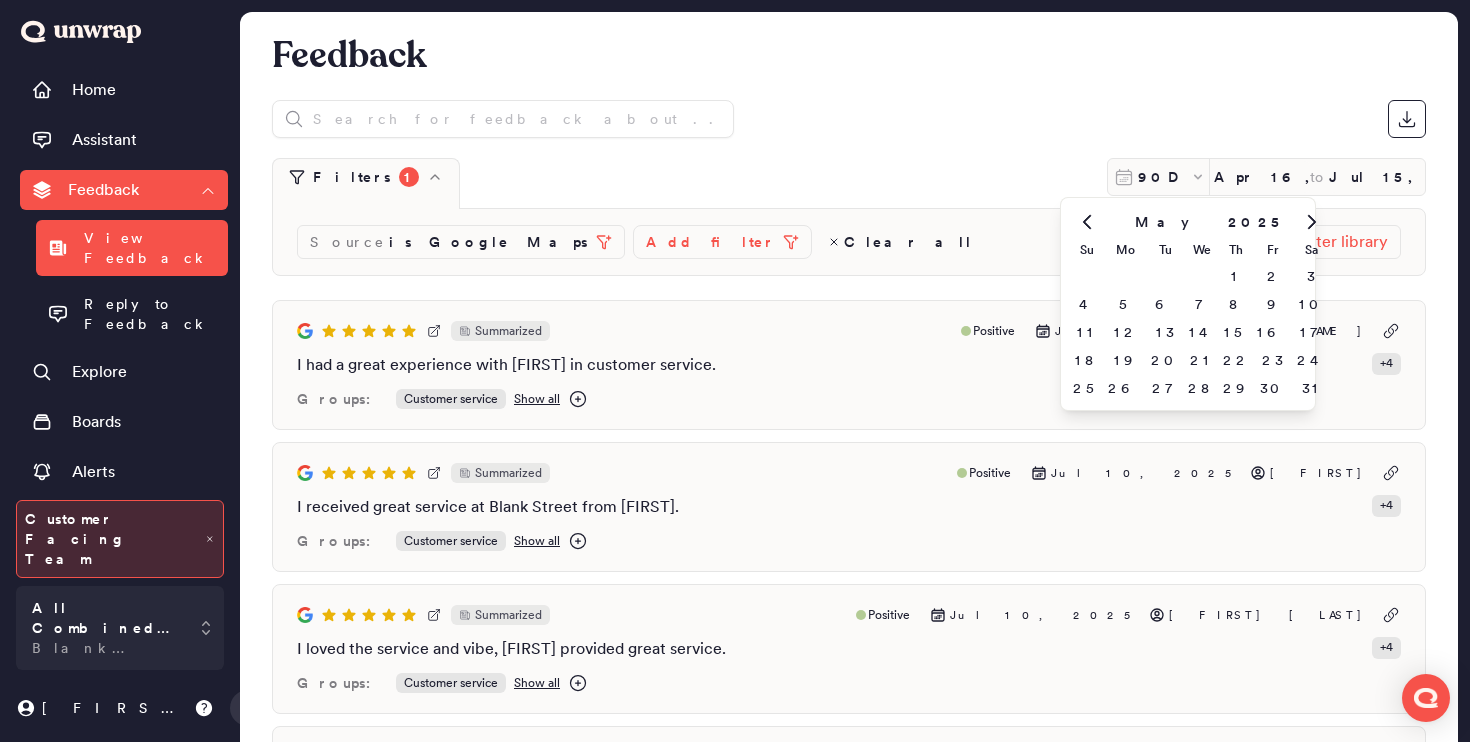 click 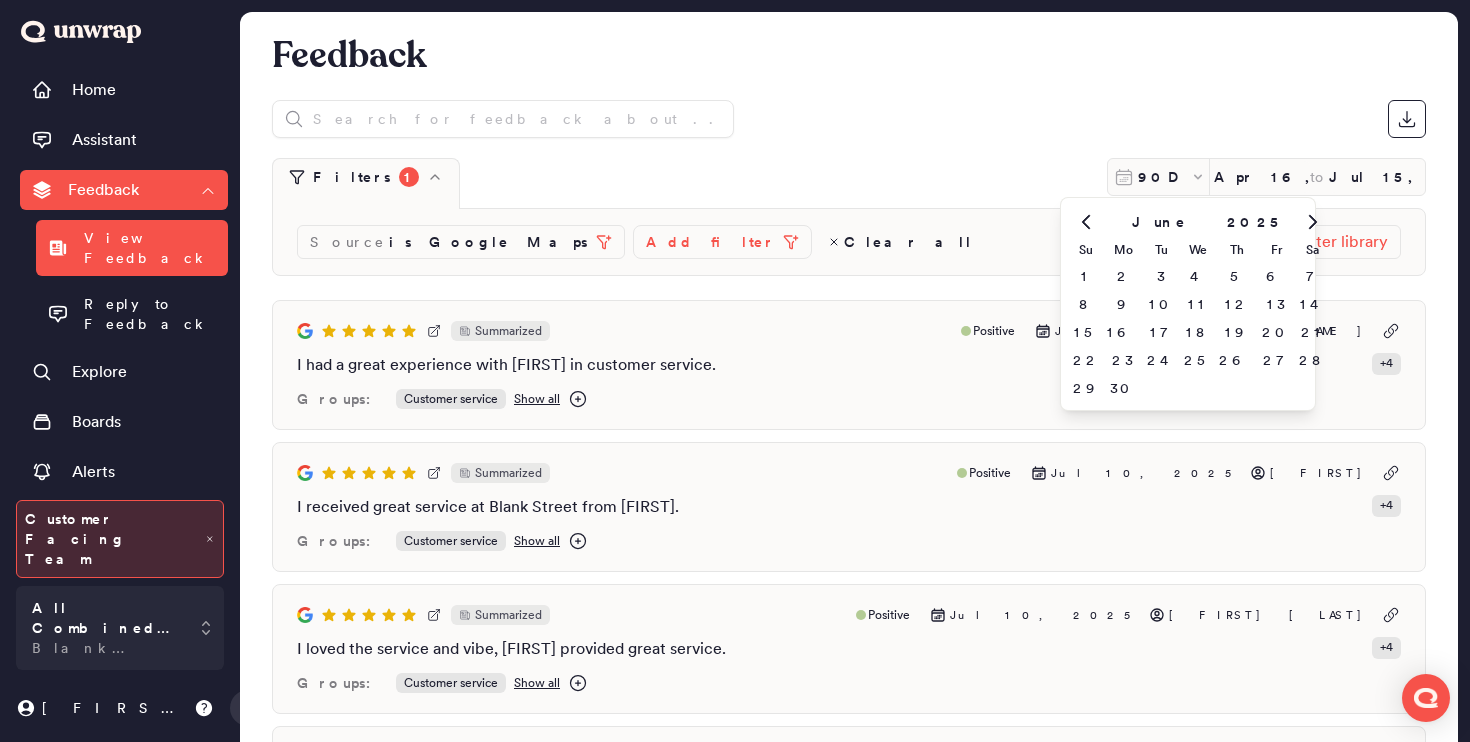 click 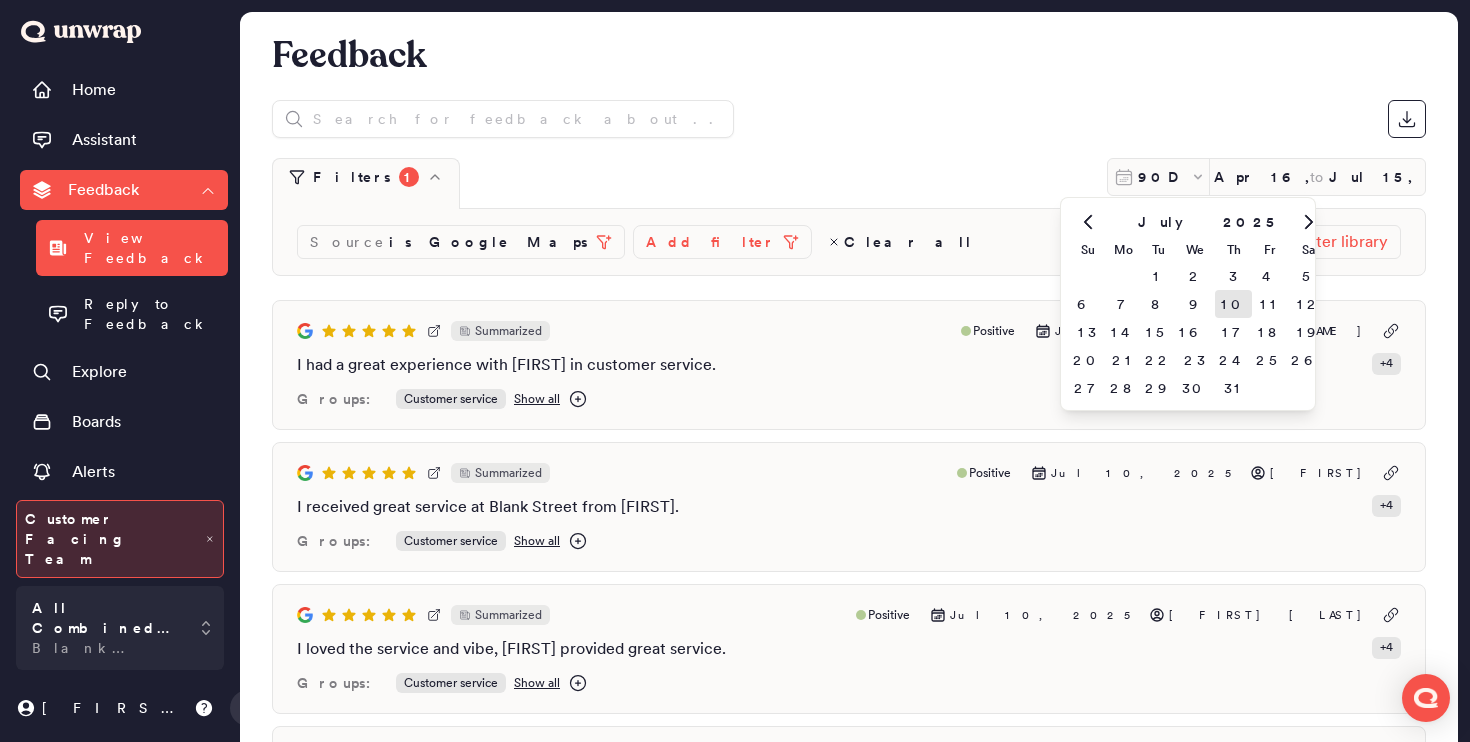 click on "10" at bounding box center (1233, 304) 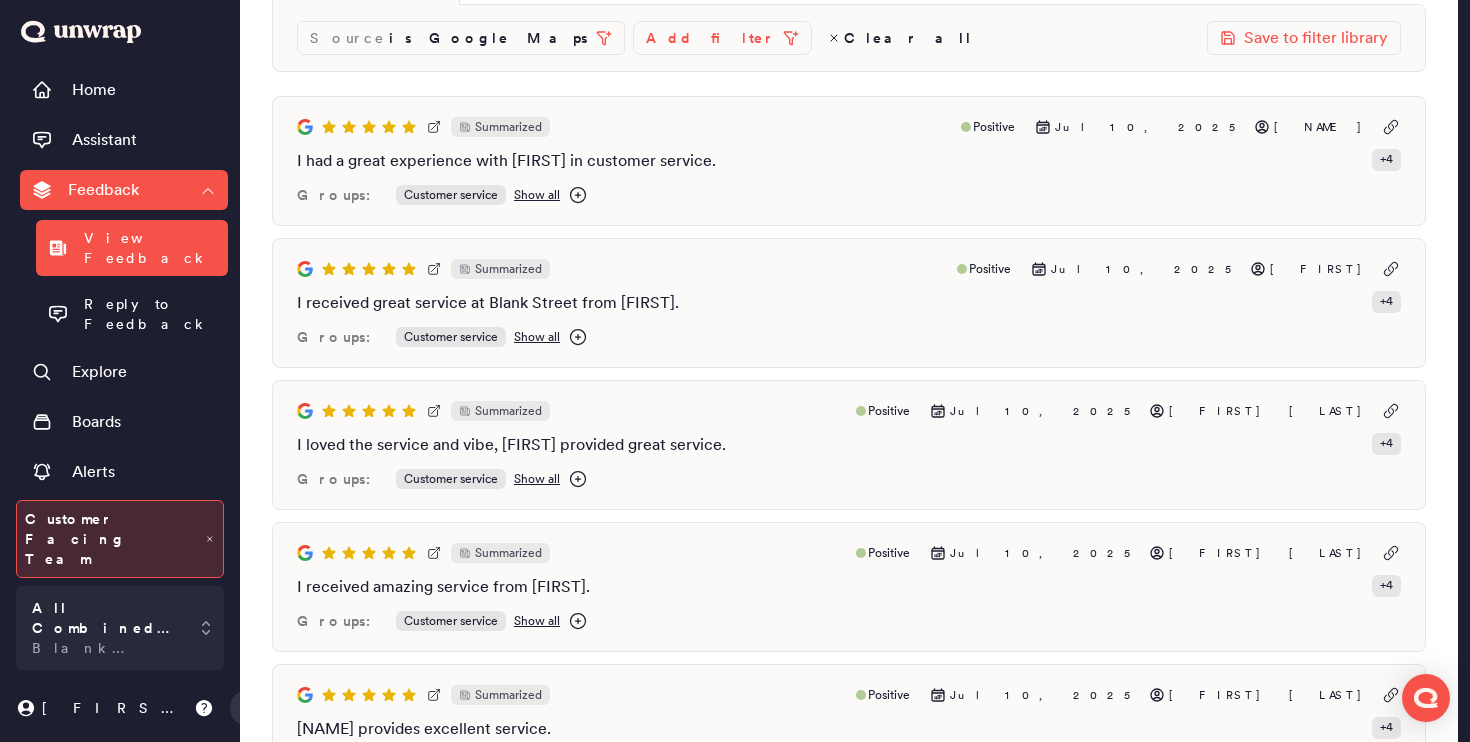 scroll, scrollTop: 0, scrollLeft: 0, axis: both 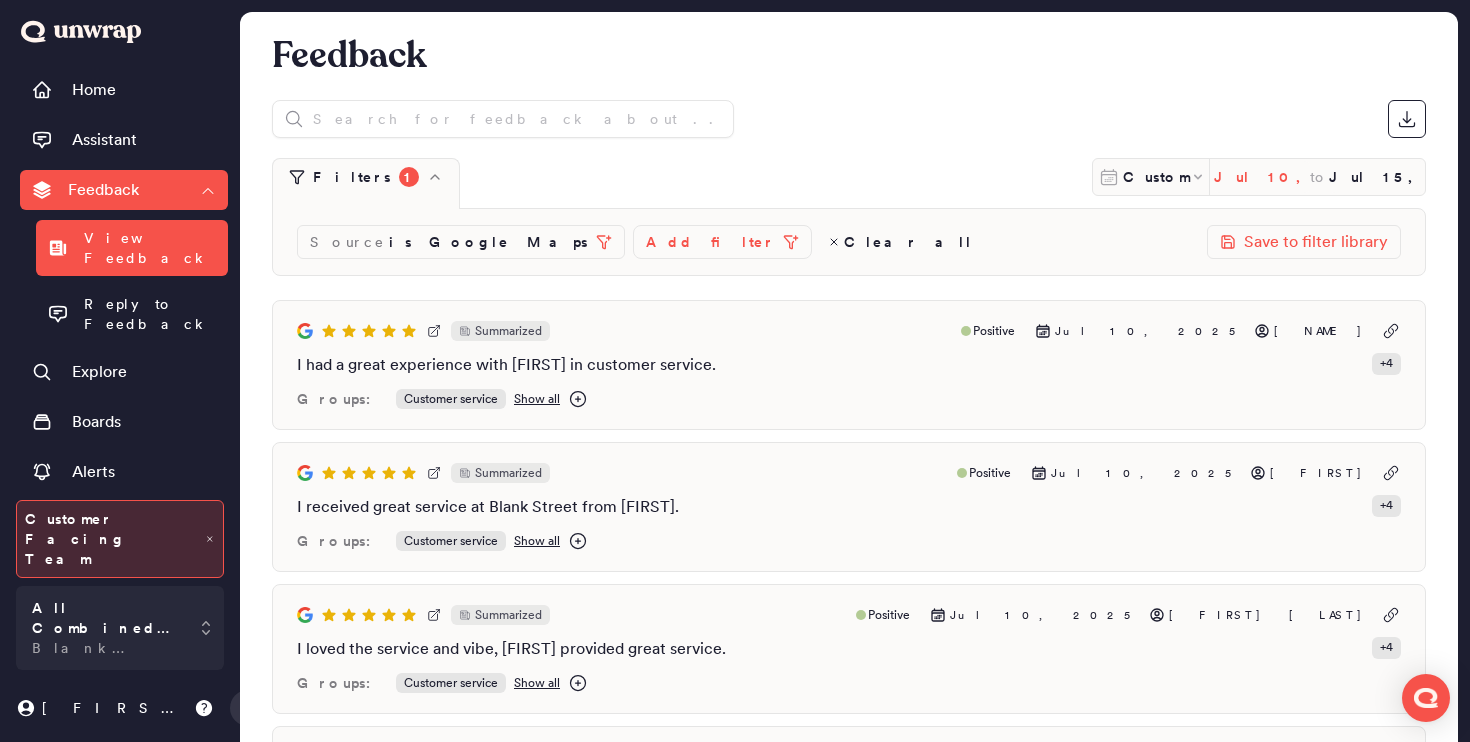 click on "Jul 10, 2025" at bounding box center (1262, 177) 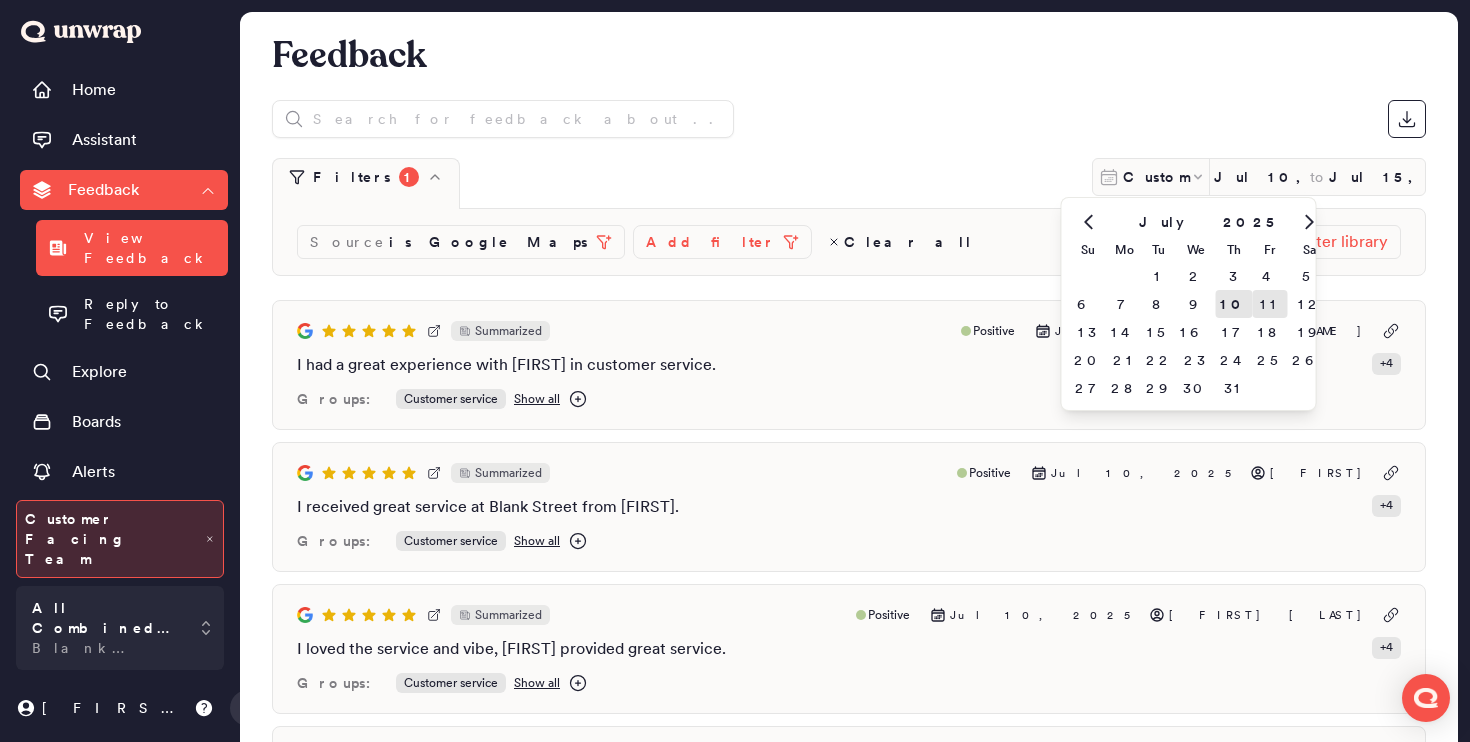 click on "11" at bounding box center [1270, 304] 